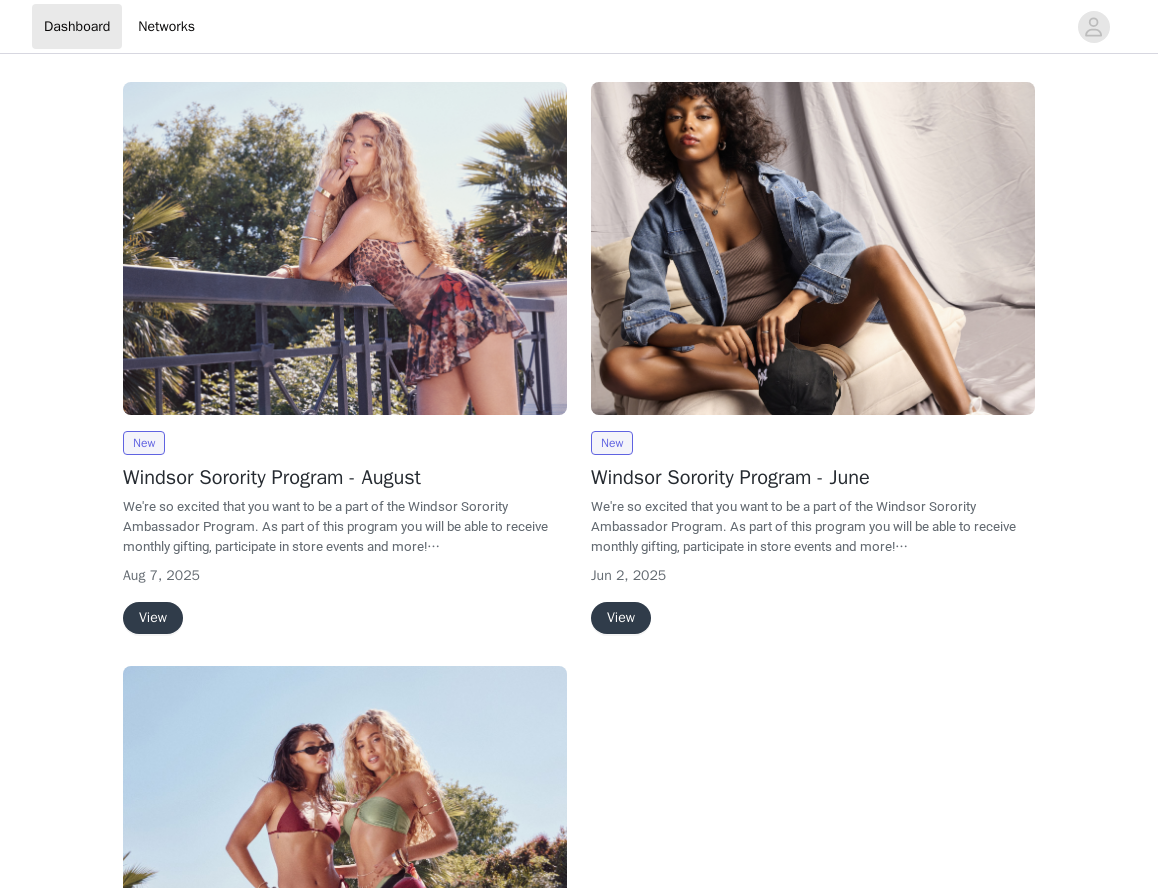 scroll, scrollTop: 0, scrollLeft: 0, axis: both 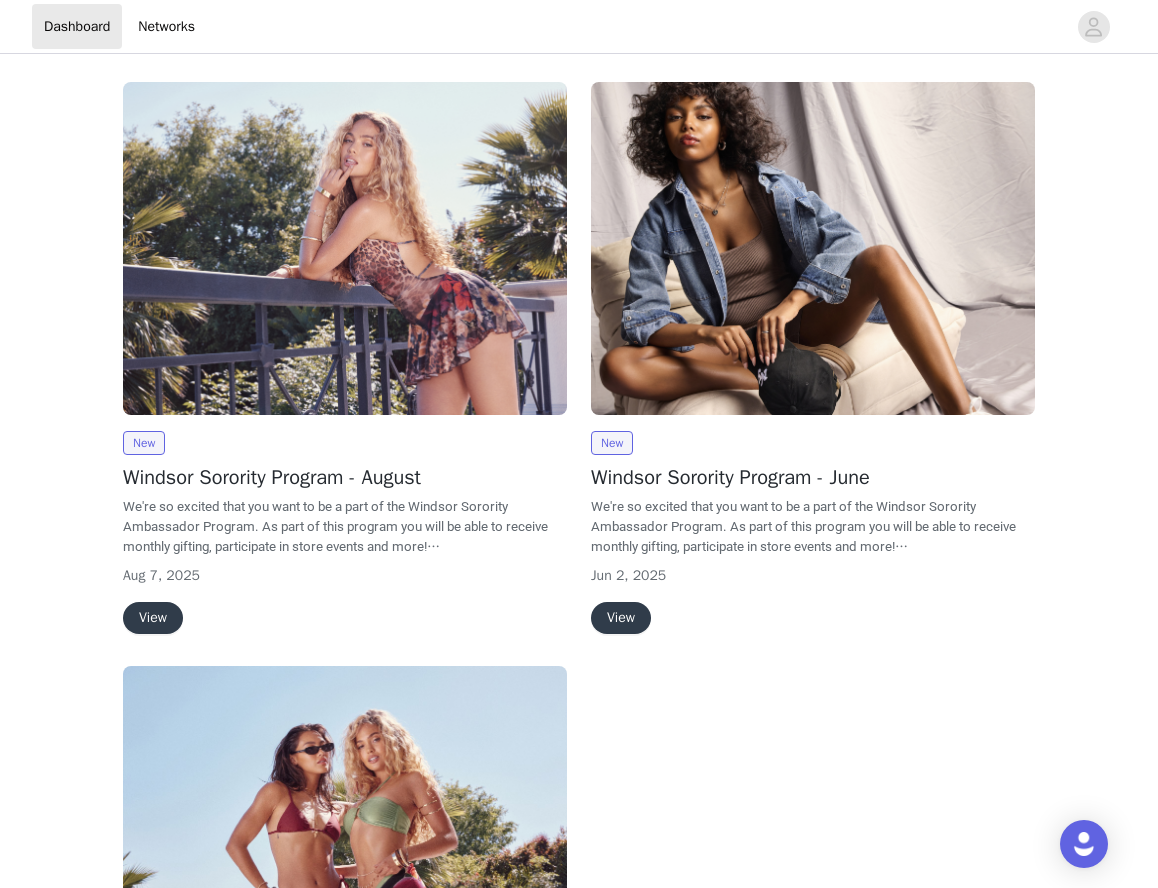 click on "View" at bounding box center (153, 618) 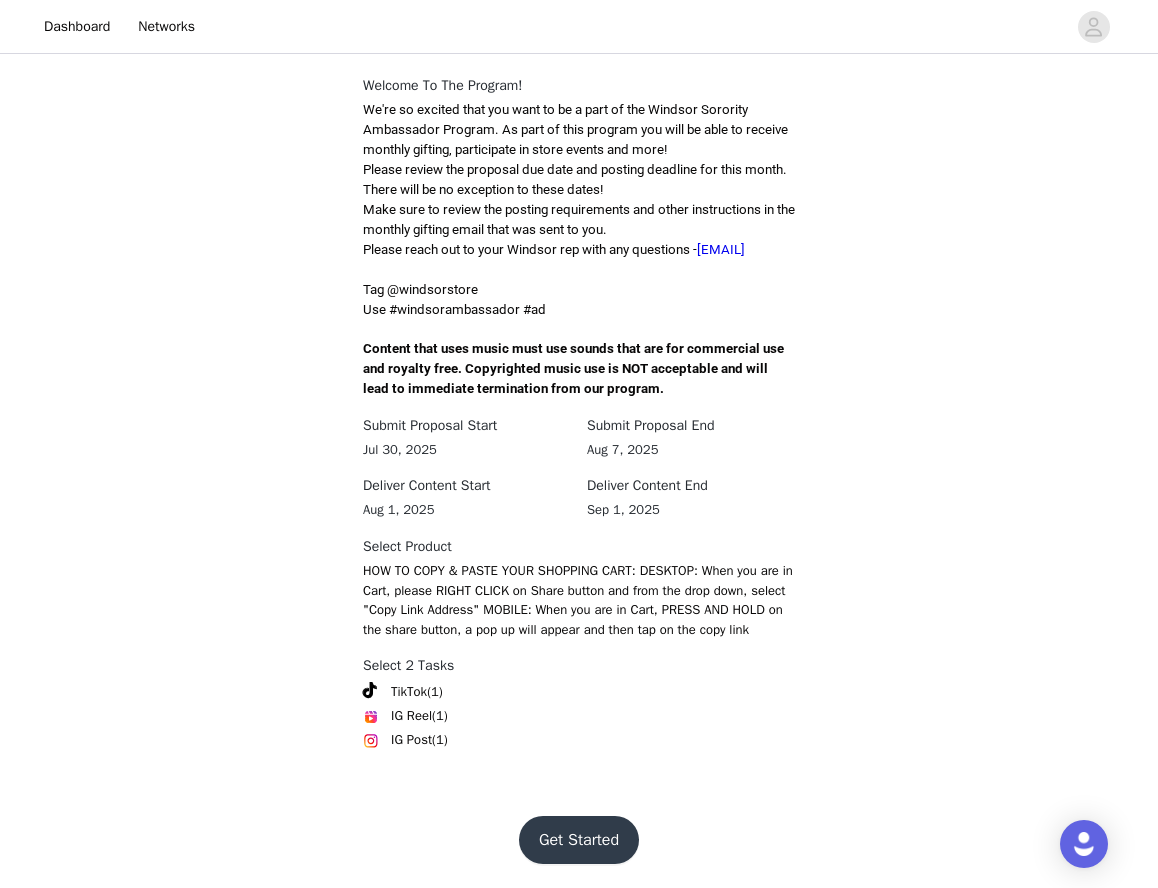 scroll, scrollTop: 492, scrollLeft: 0, axis: vertical 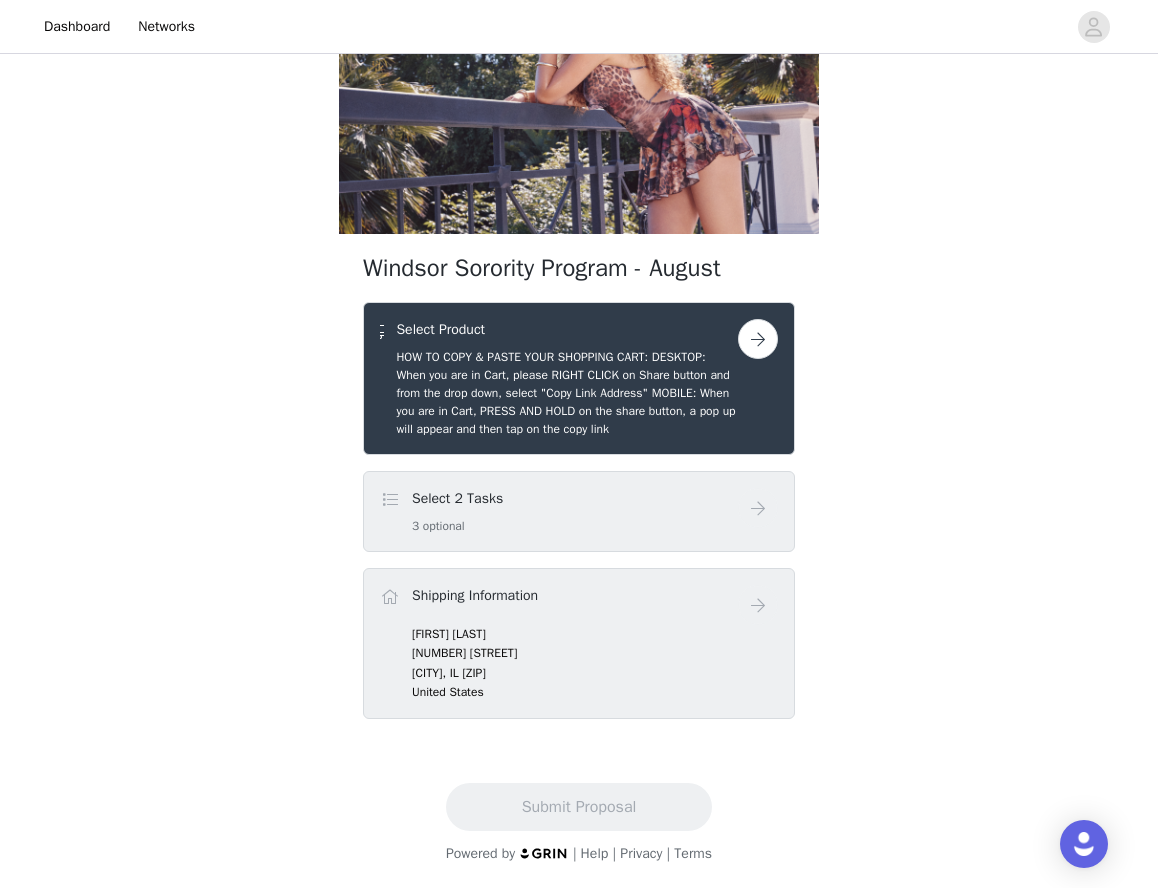 click at bounding box center [758, 339] 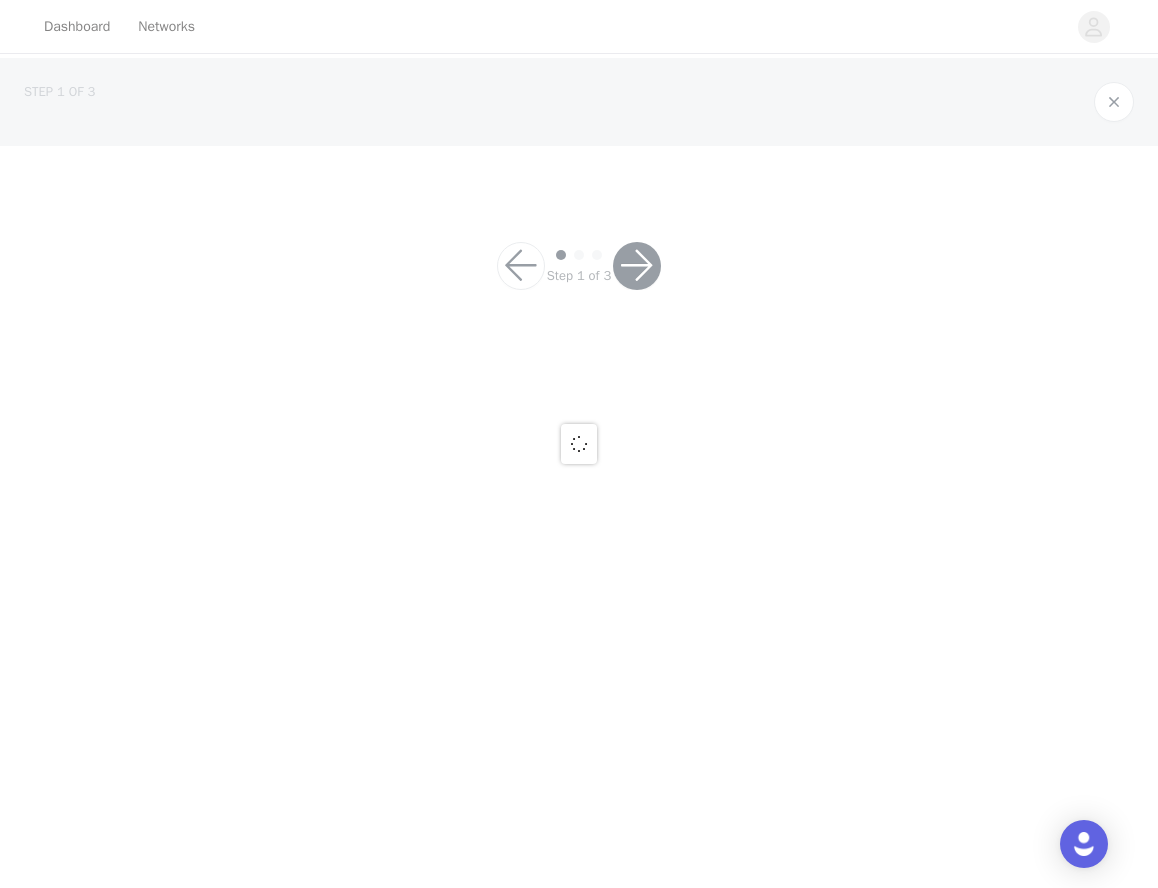 scroll, scrollTop: 0, scrollLeft: 0, axis: both 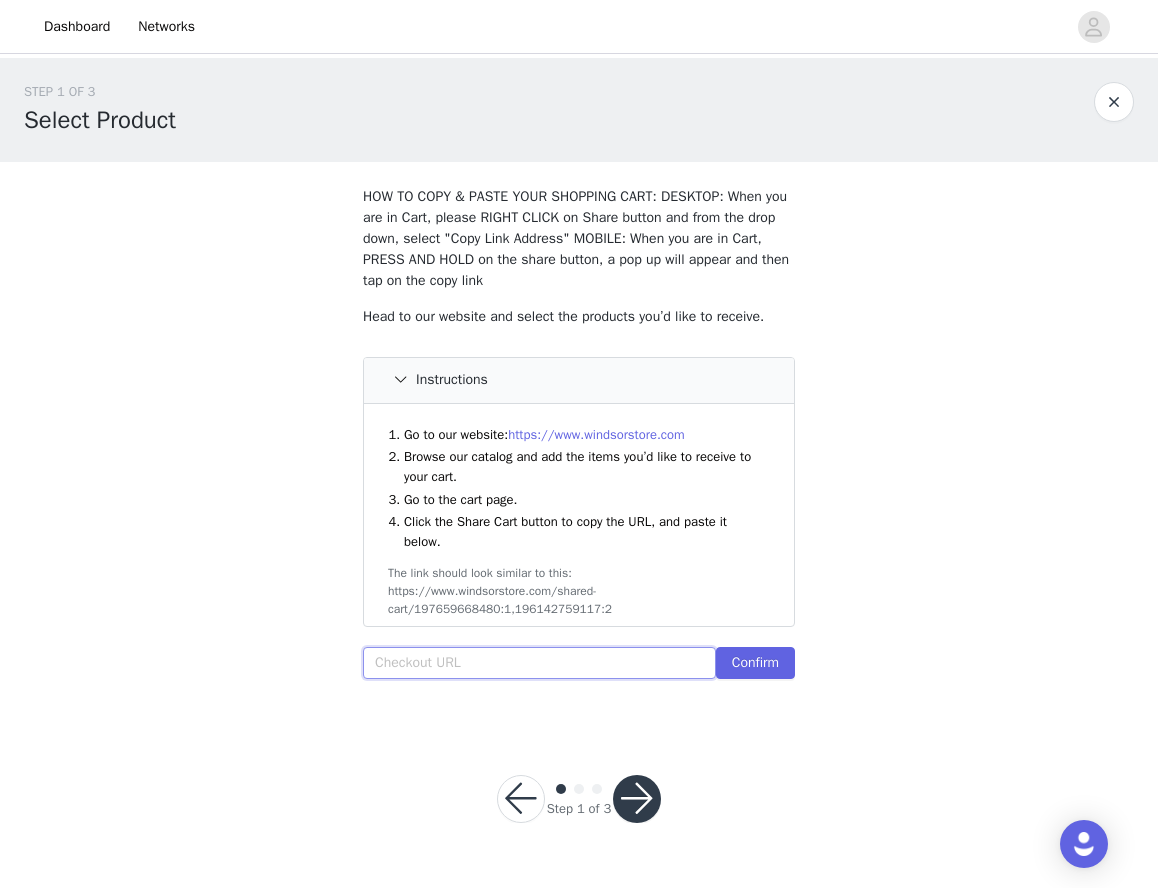 click at bounding box center [539, 663] 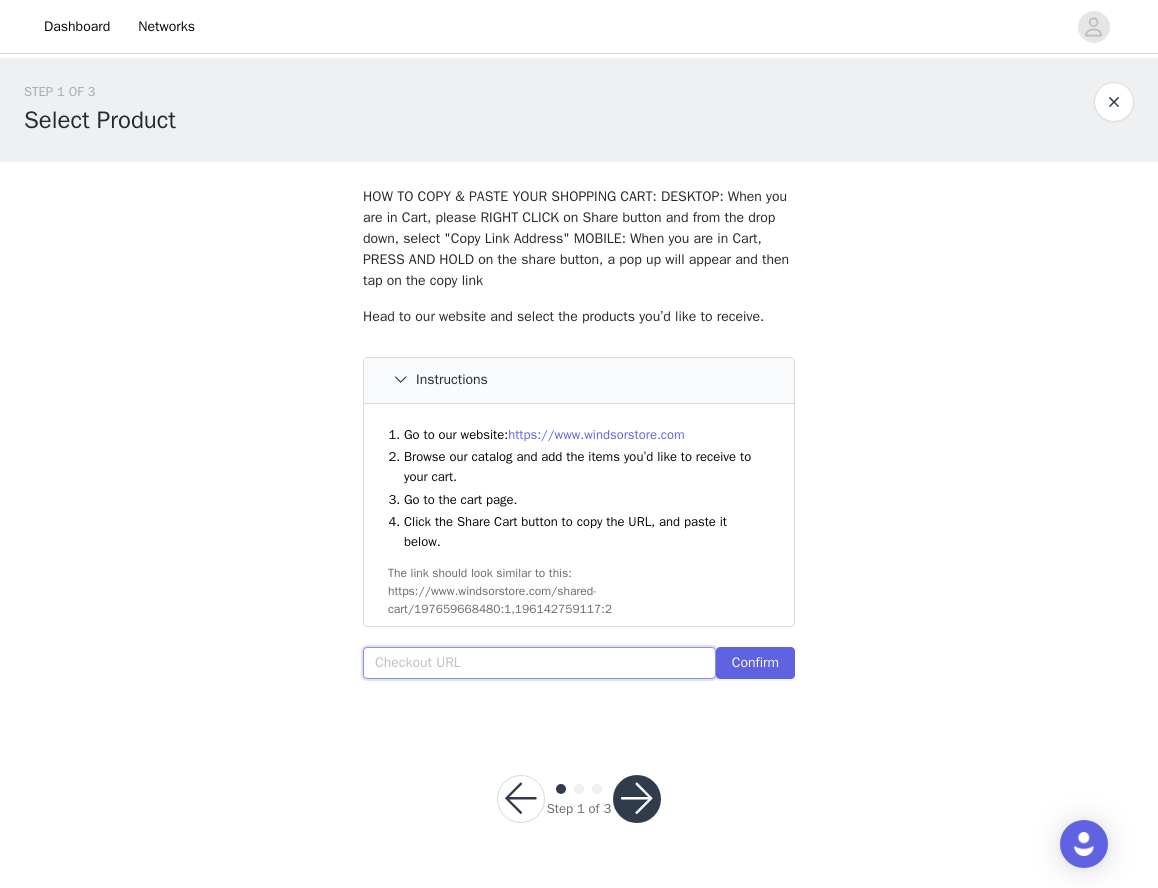 paste on "https://www.windsorstore.com/cart/42881636040755:1,43279701016627:1,42865566318643:1,43240408776755:1,42925394100275:1" 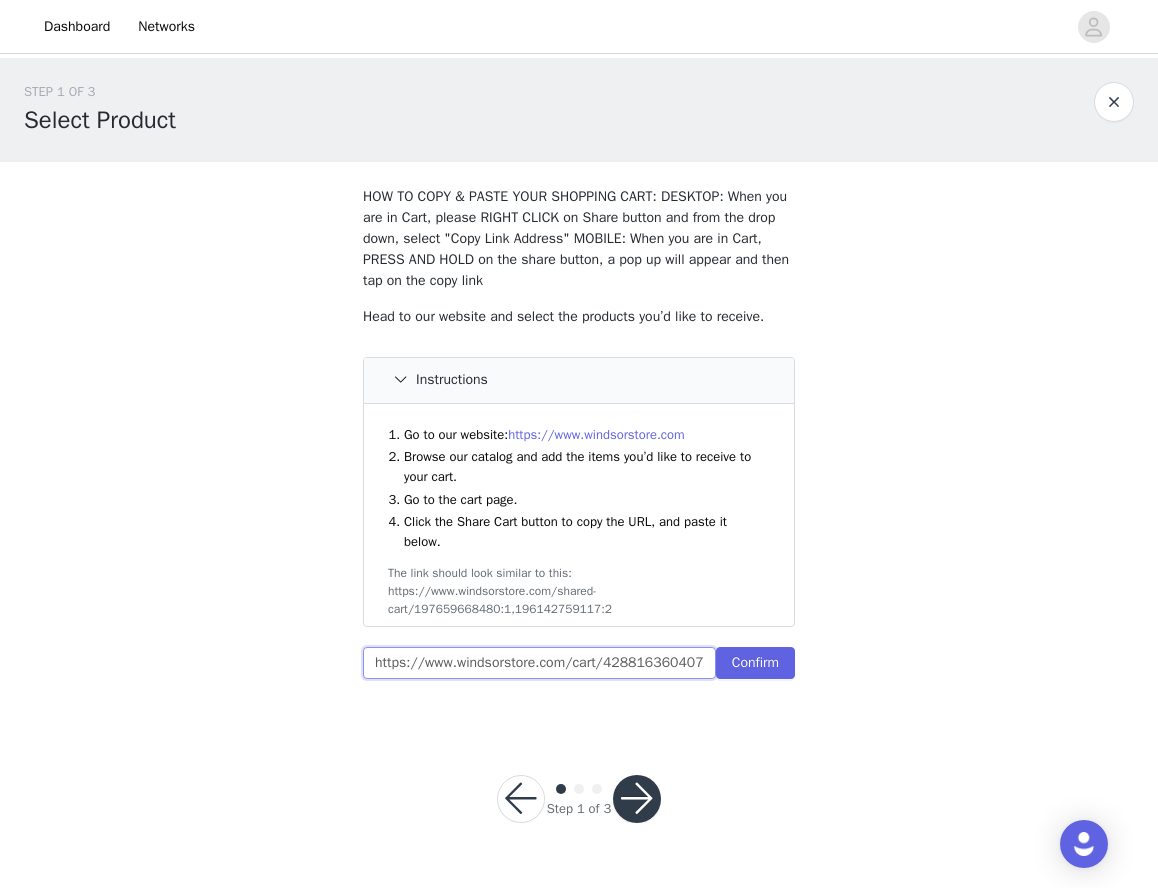 scroll, scrollTop: 0, scrollLeft: 590, axis: horizontal 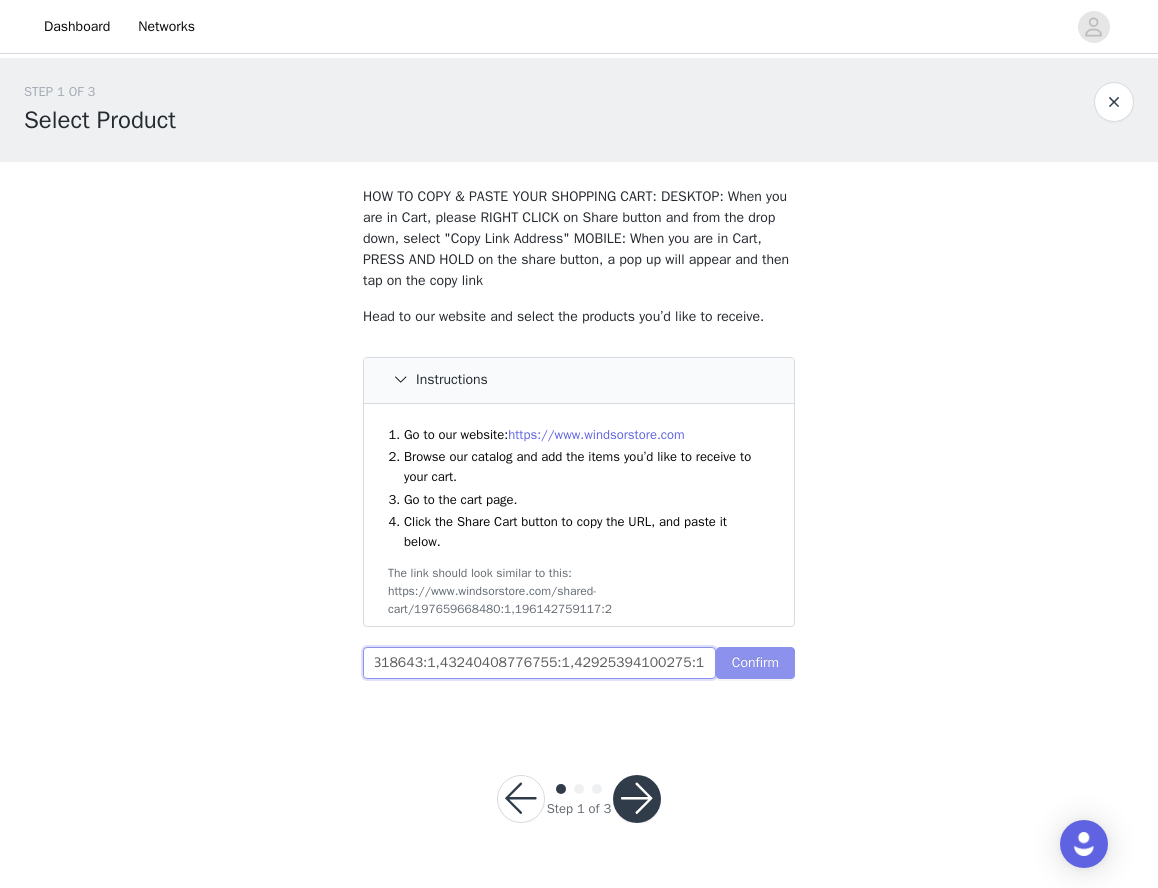 type on "https://www.windsorstore.com/cart/42881636040755:1,43279701016627:1,42865566318643:1,43240408776755:1,42925394100275:1" 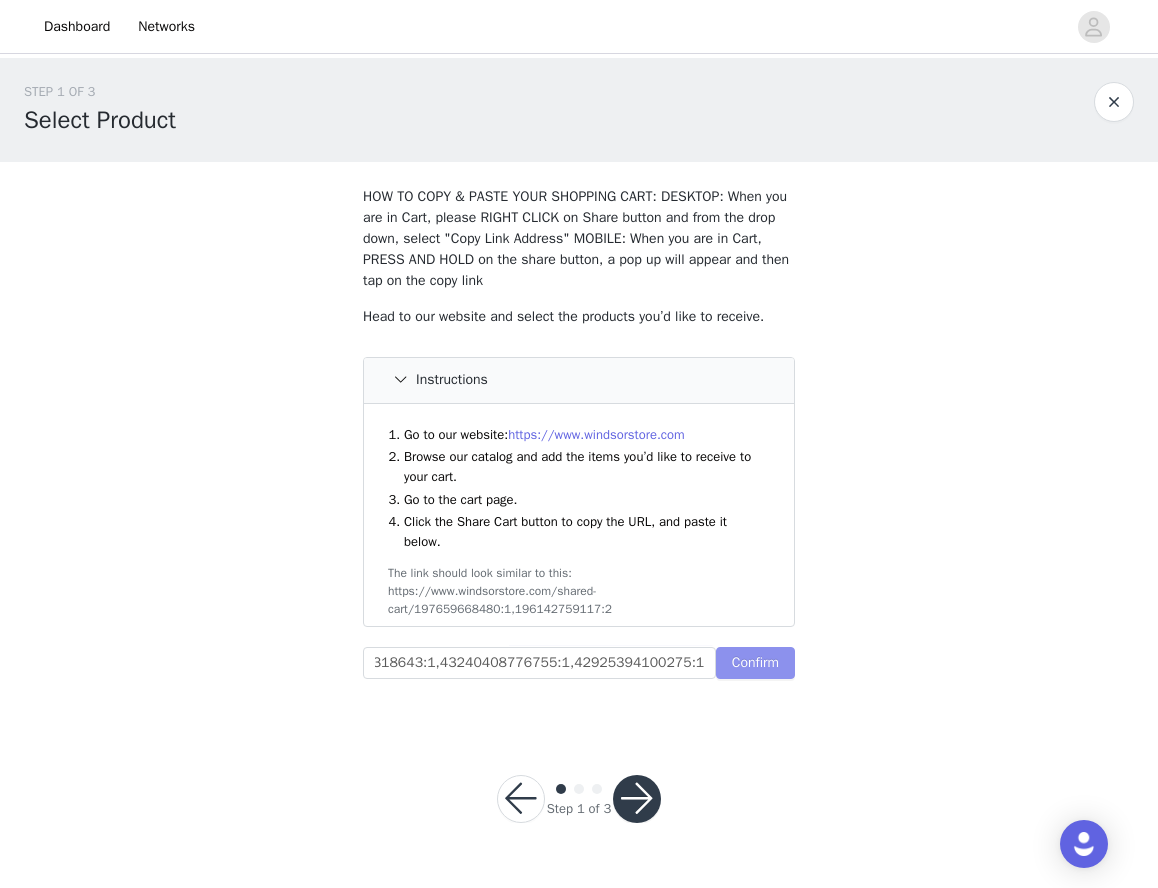 click on "Confirm" at bounding box center (755, 663) 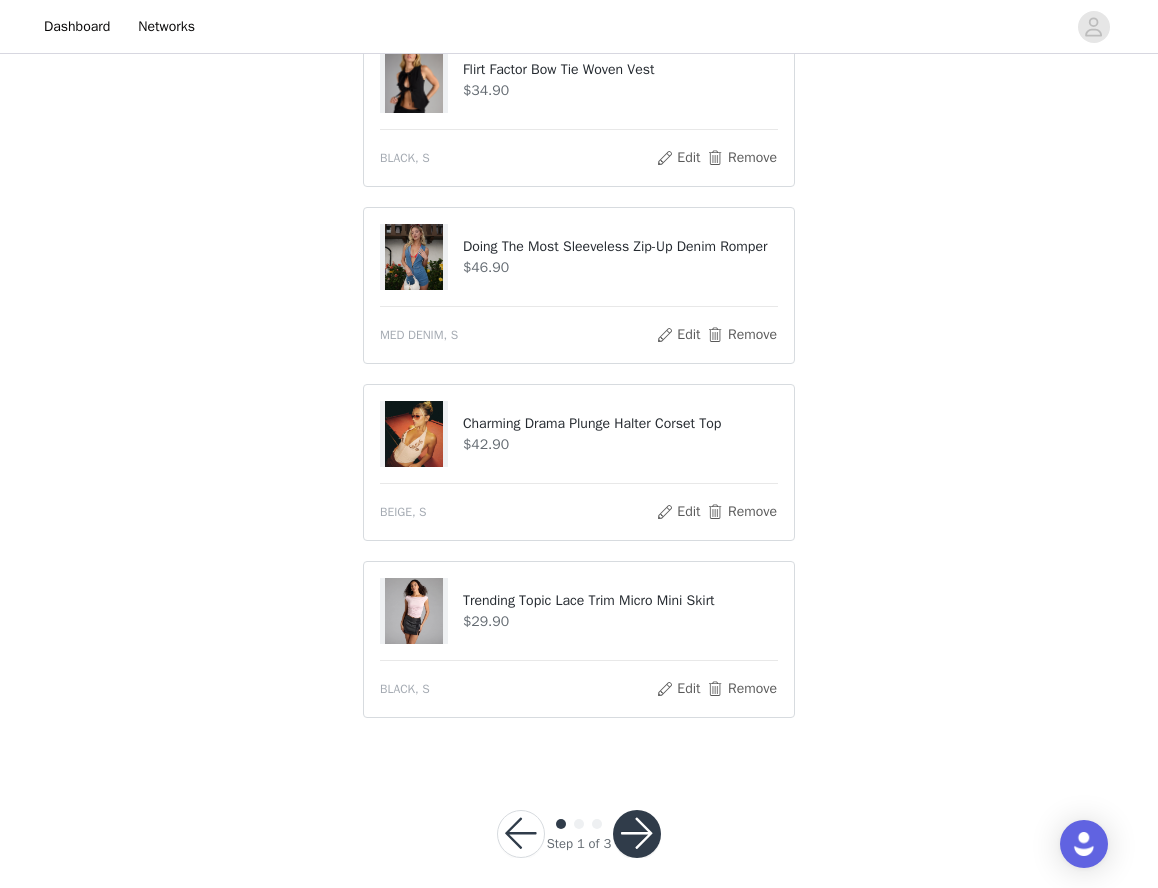 scroll, scrollTop: 852, scrollLeft: 0, axis: vertical 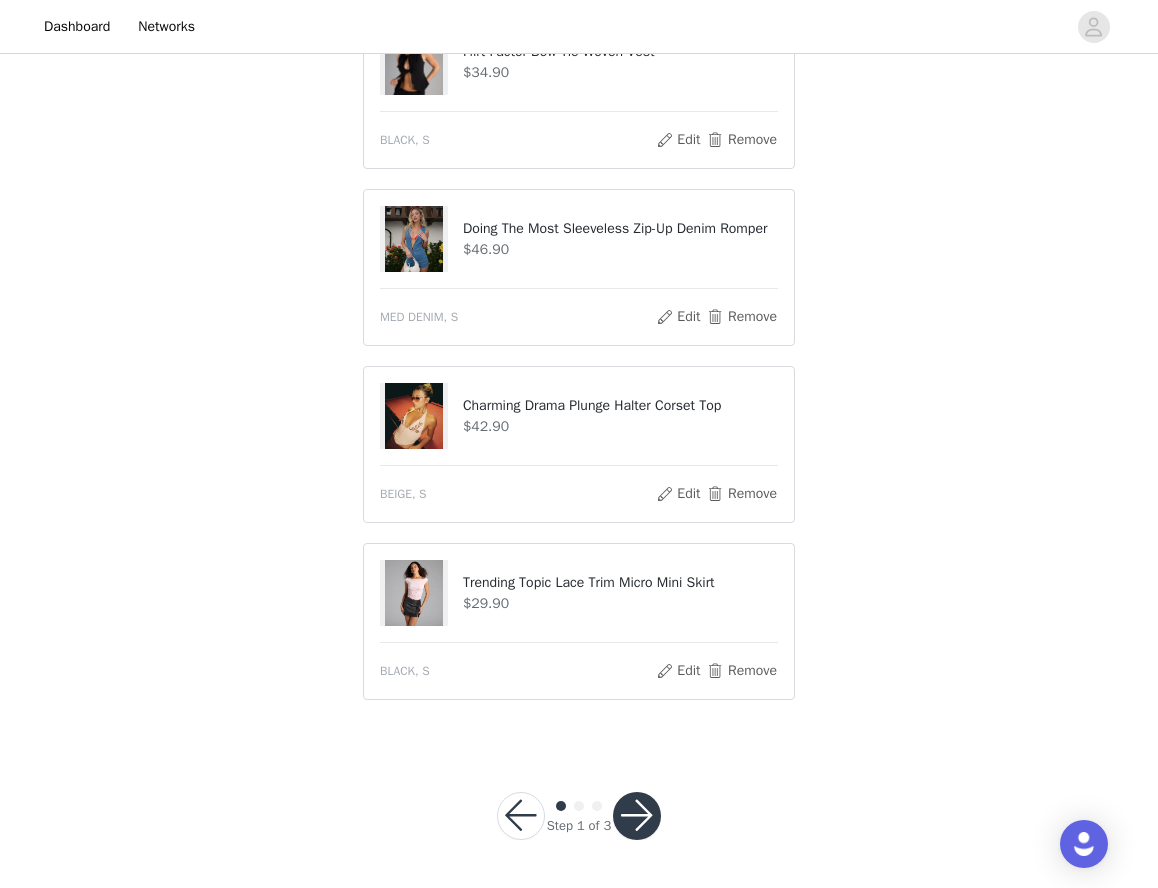 click at bounding box center [637, 816] 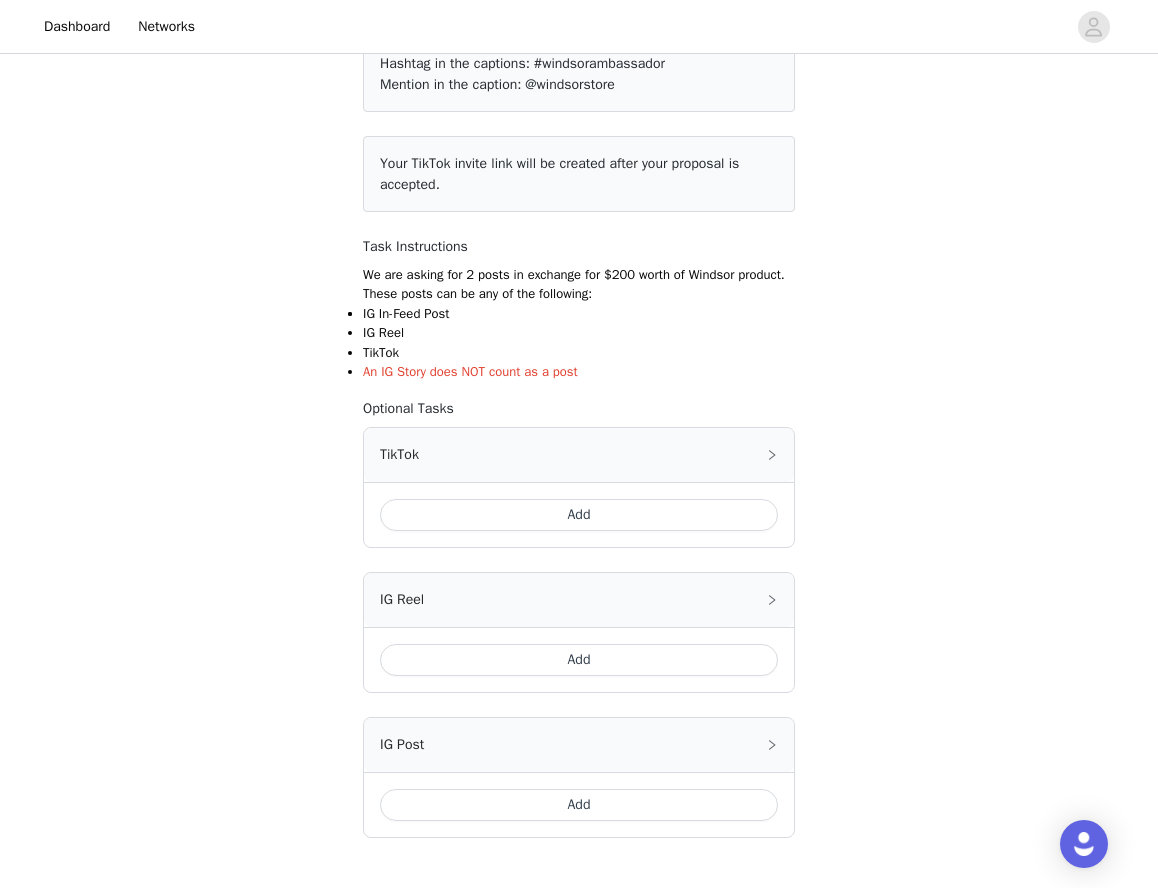 scroll, scrollTop: 203, scrollLeft: 0, axis: vertical 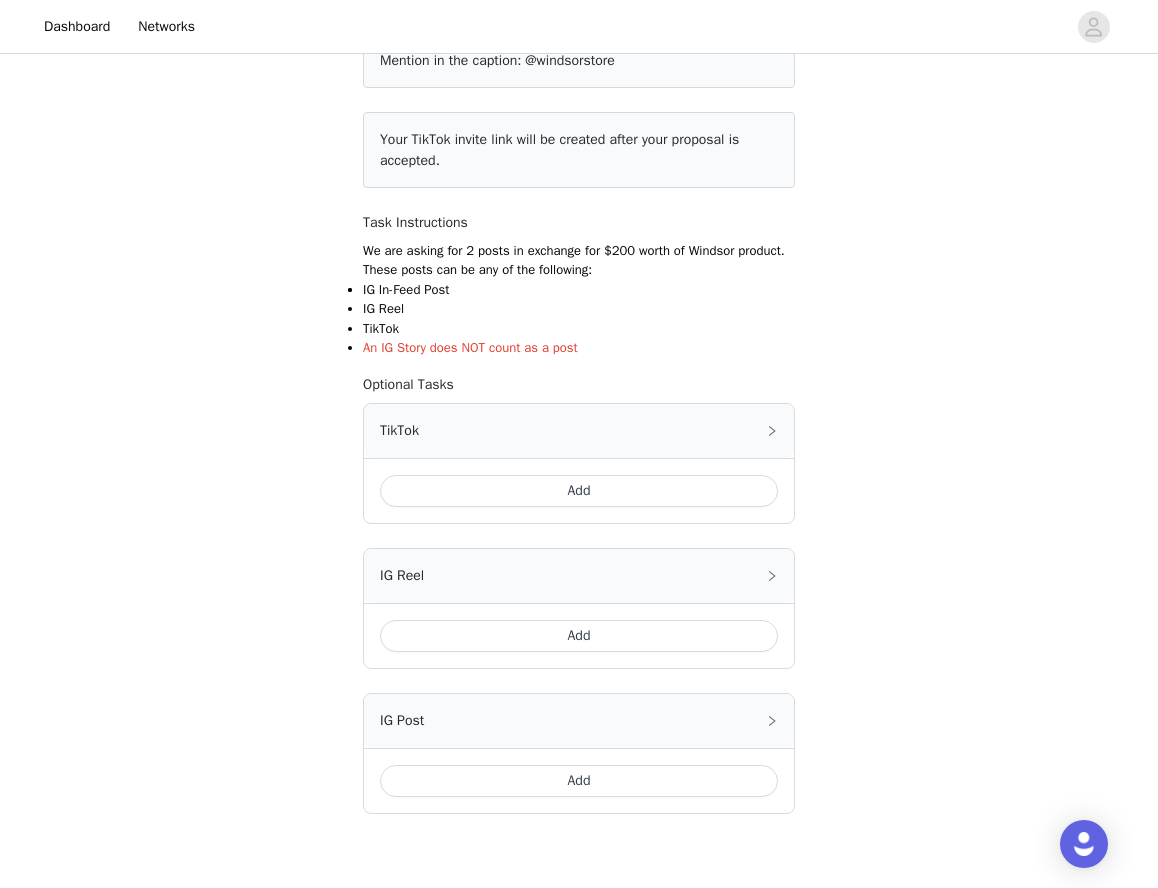 click on "Add" at bounding box center [579, 491] 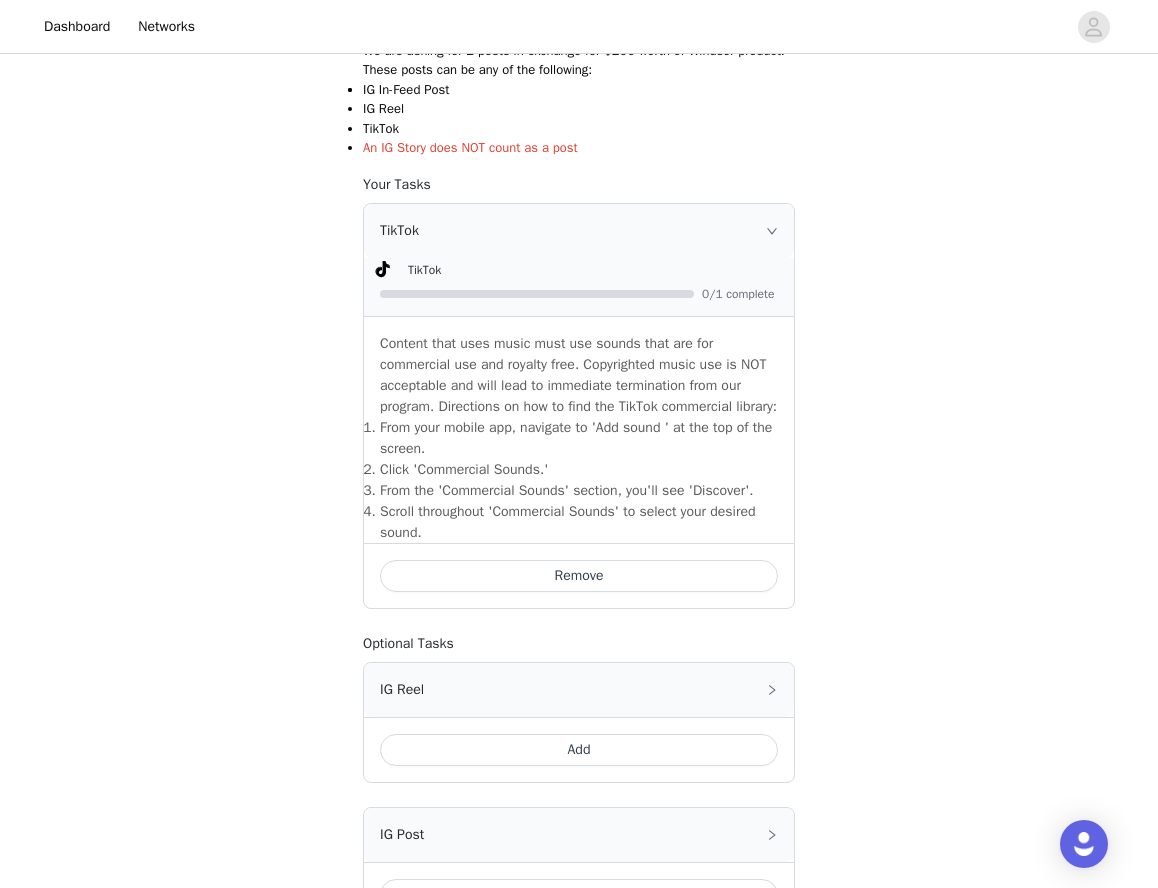 scroll, scrollTop: 655, scrollLeft: 0, axis: vertical 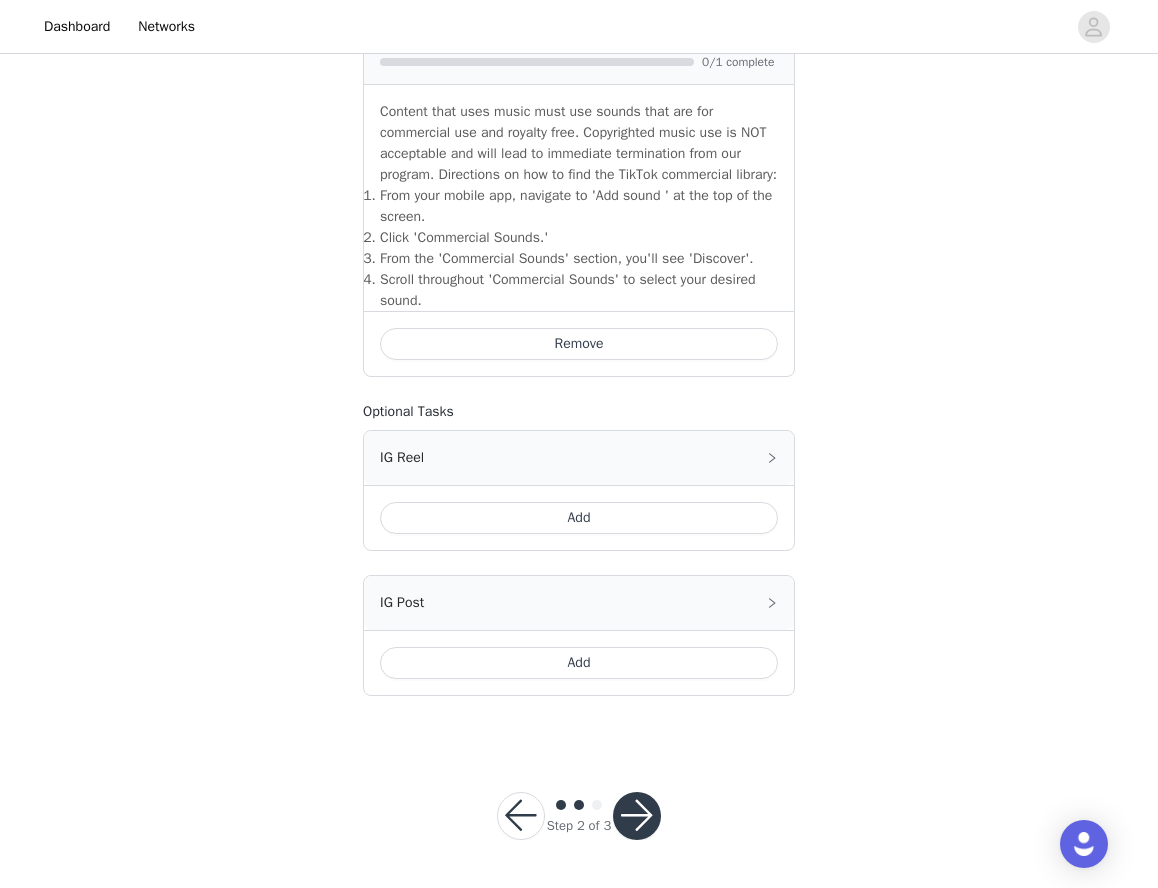 click on "Add" at bounding box center (579, 663) 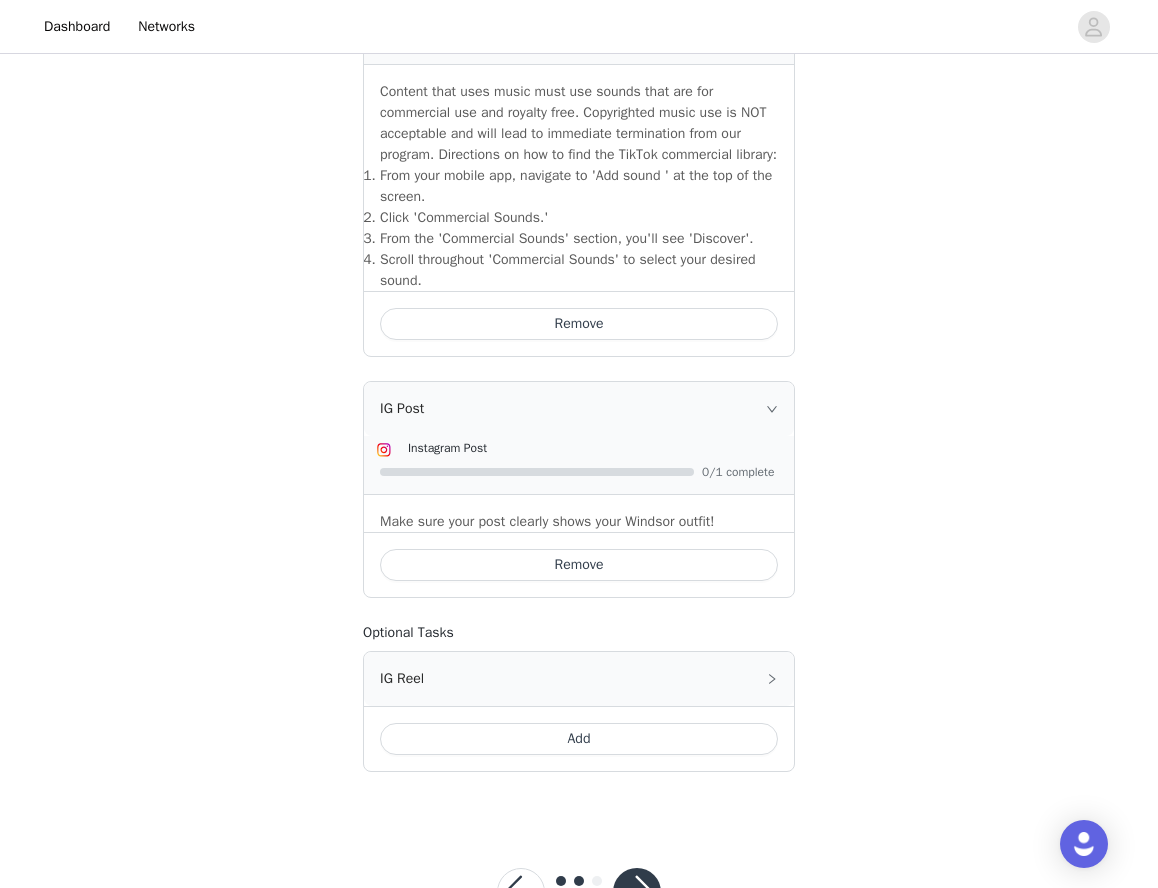 scroll, scrollTop: 751, scrollLeft: 0, axis: vertical 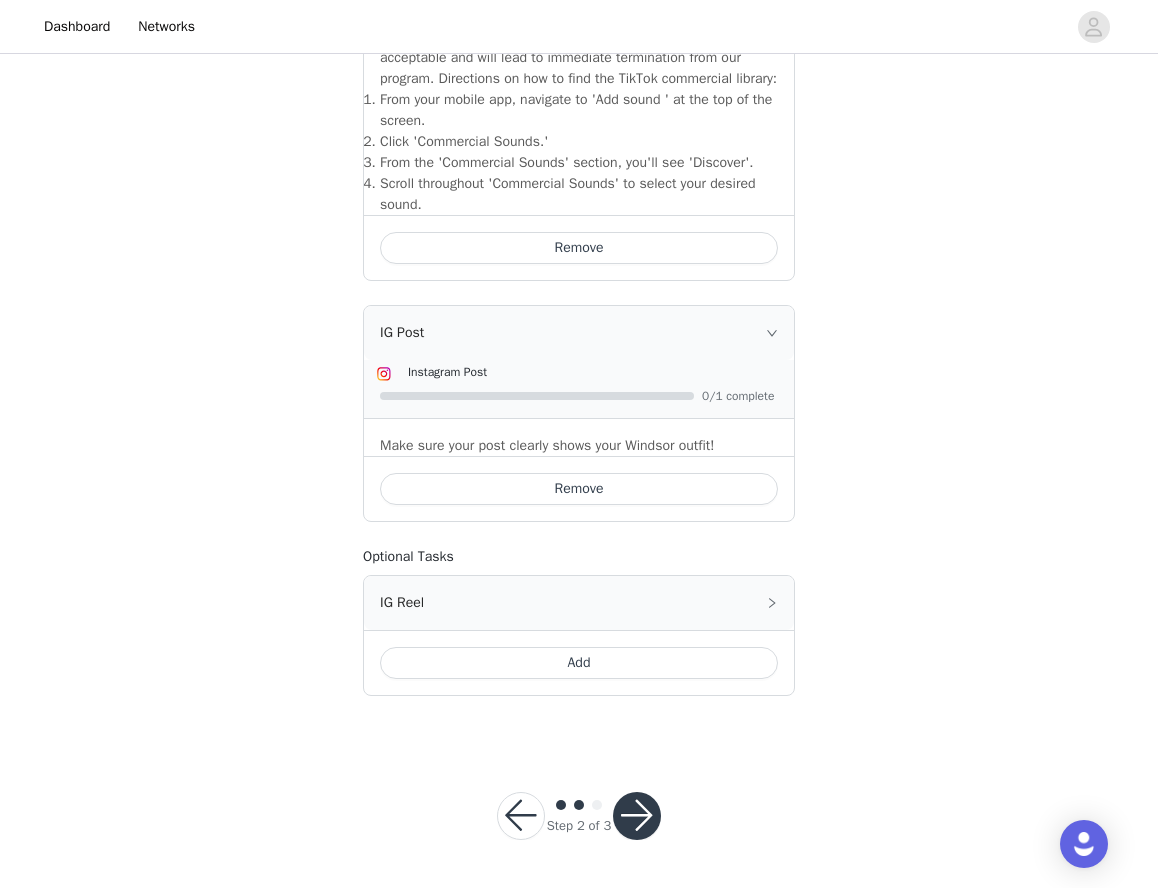 click at bounding box center [637, 816] 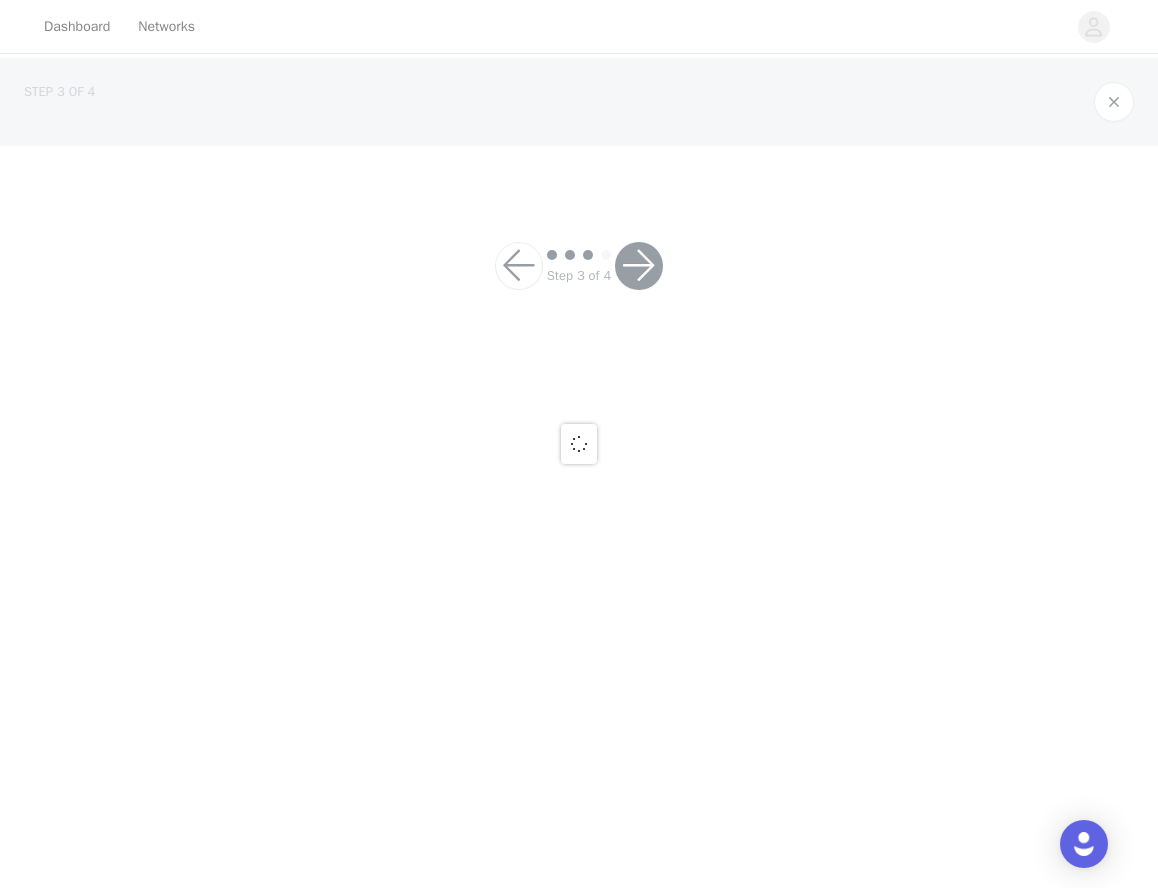 scroll, scrollTop: 0, scrollLeft: 0, axis: both 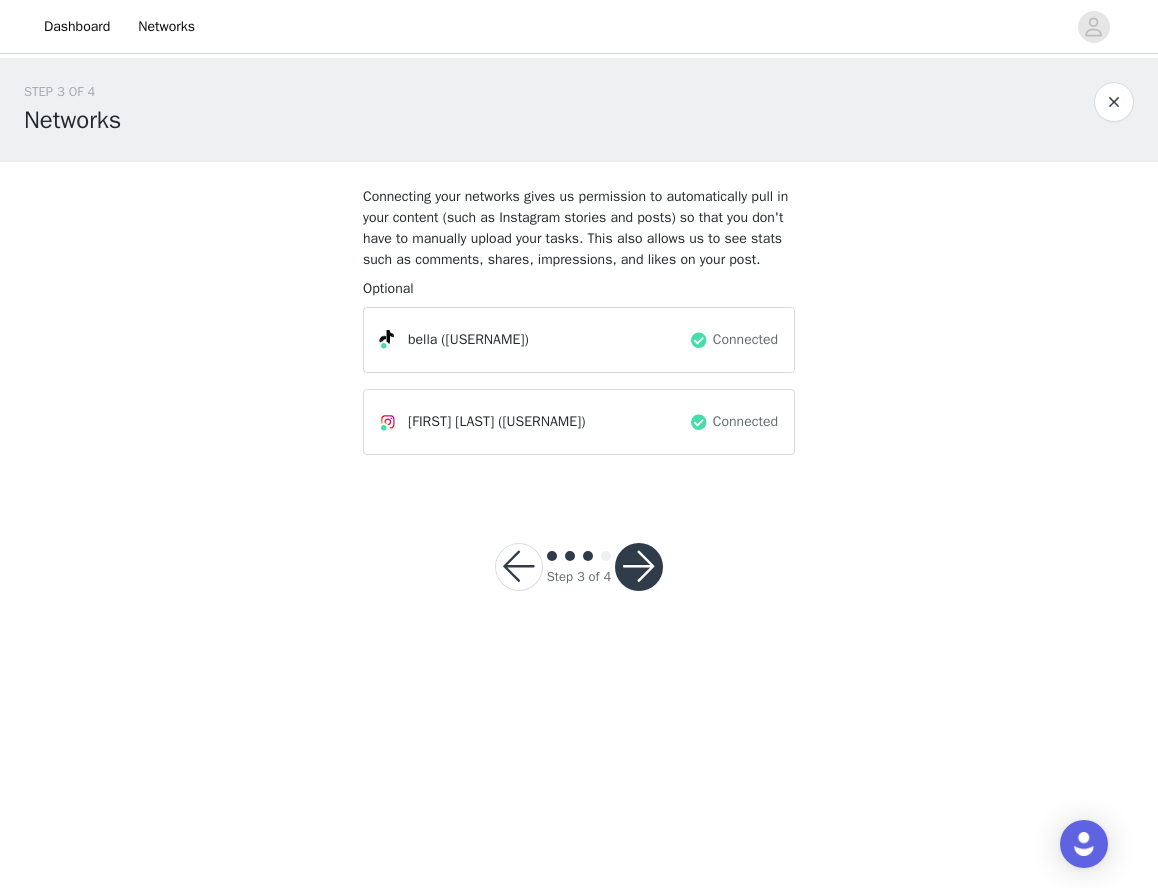 click at bounding box center (639, 567) 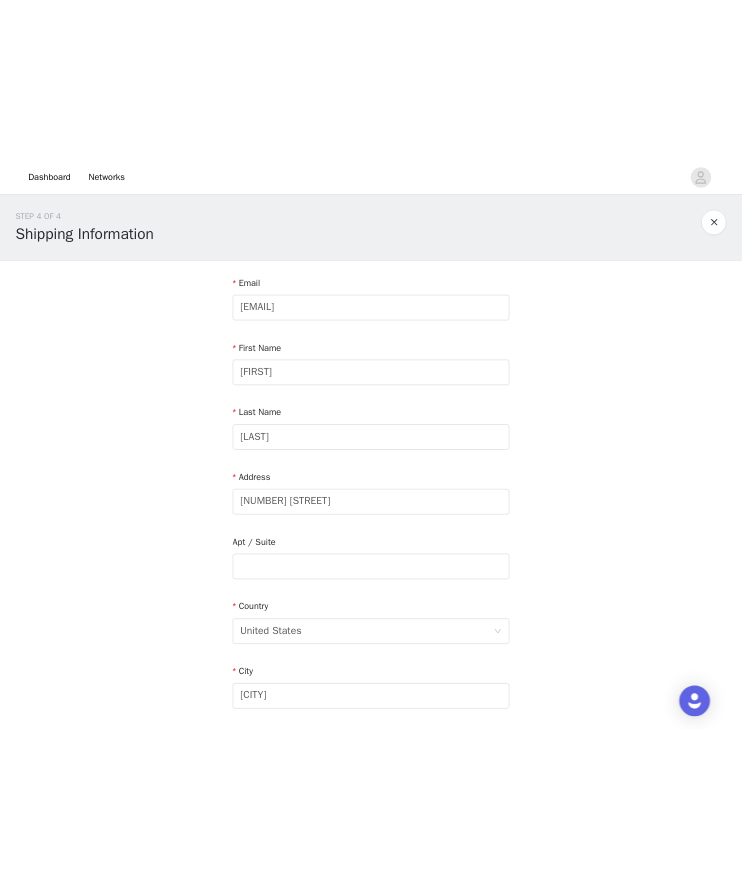 scroll, scrollTop: 0, scrollLeft: 0, axis: both 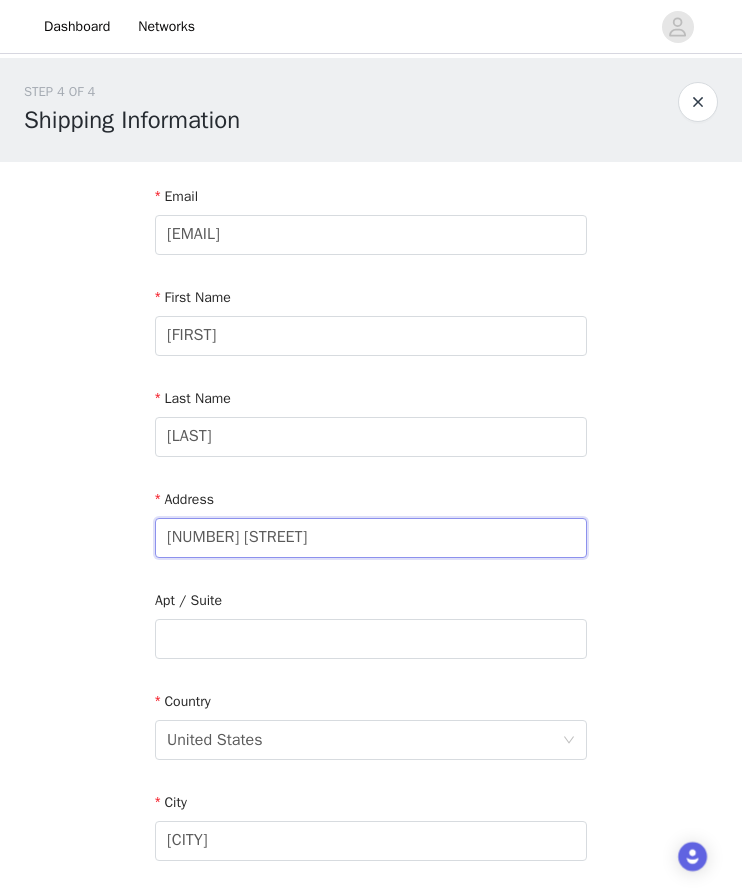 drag, startPoint x: 340, startPoint y: 545, endPoint x: 95, endPoint y: 526, distance: 245.73563 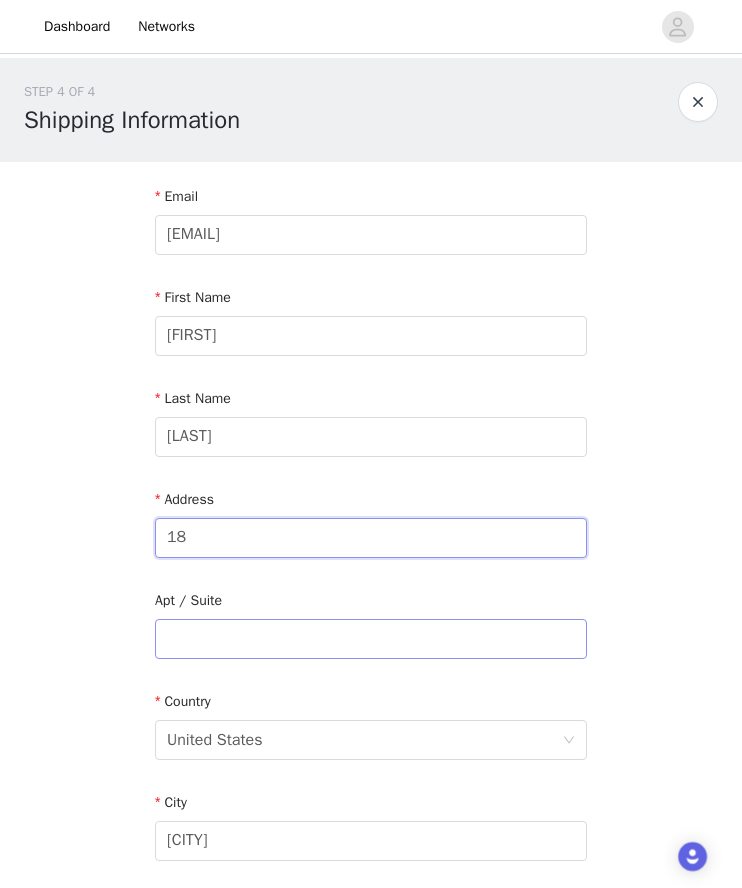 type on "[NUMBER] [STREET]" 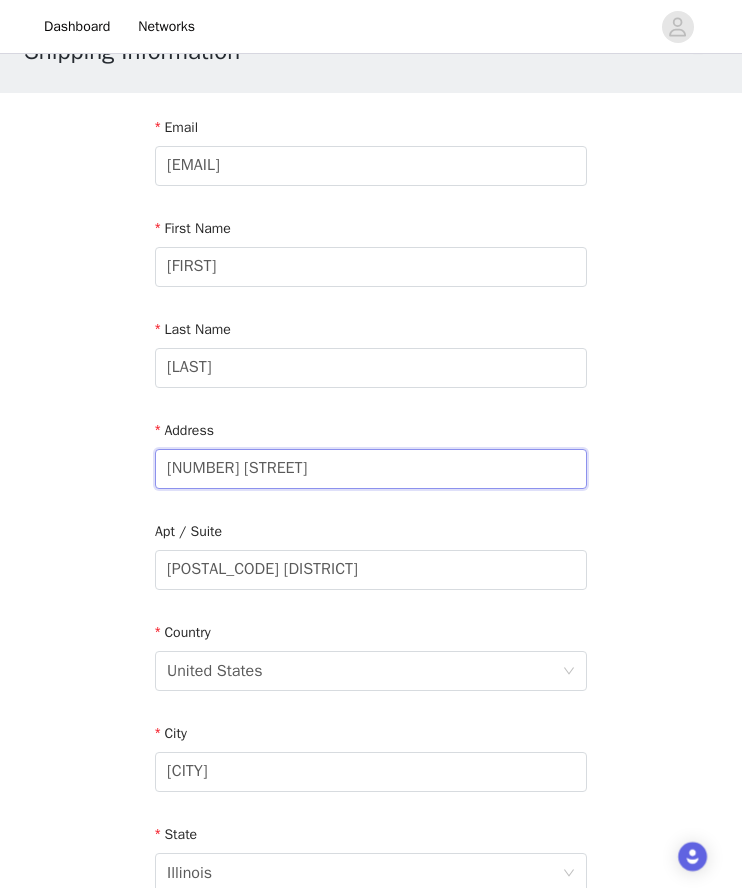 scroll, scrollTop: 73, scrollLeft: 0, axis: vertical 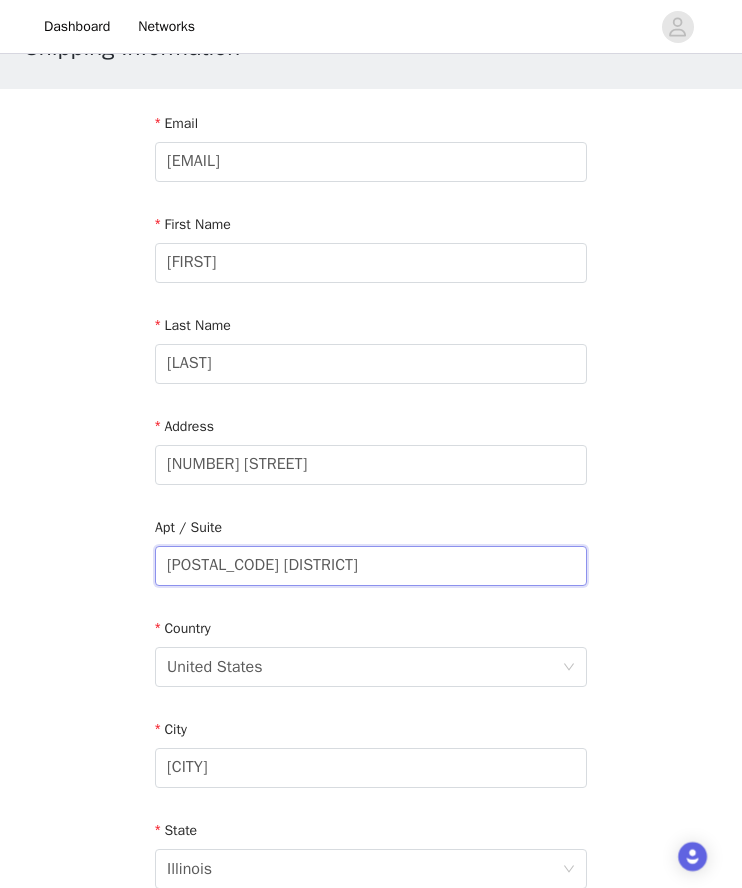 drag, startPoint x: 370, startPoint y: 561, endPoint x: 269, endPoint y: 569, distance: 101.31634 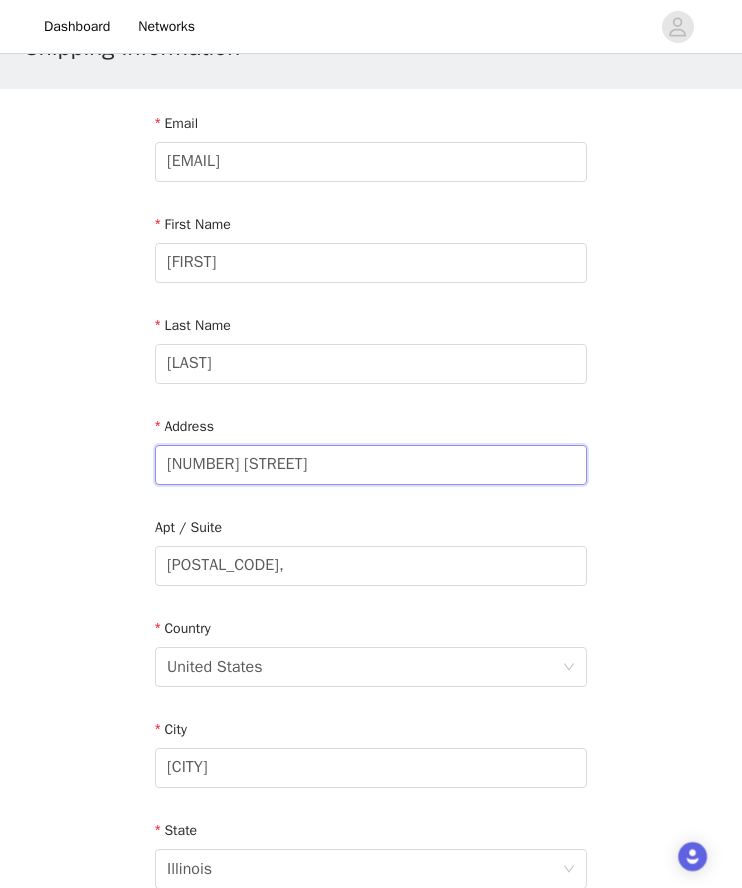 click on "[NUMBER] [STREET]" at bounding box center [371, 465] 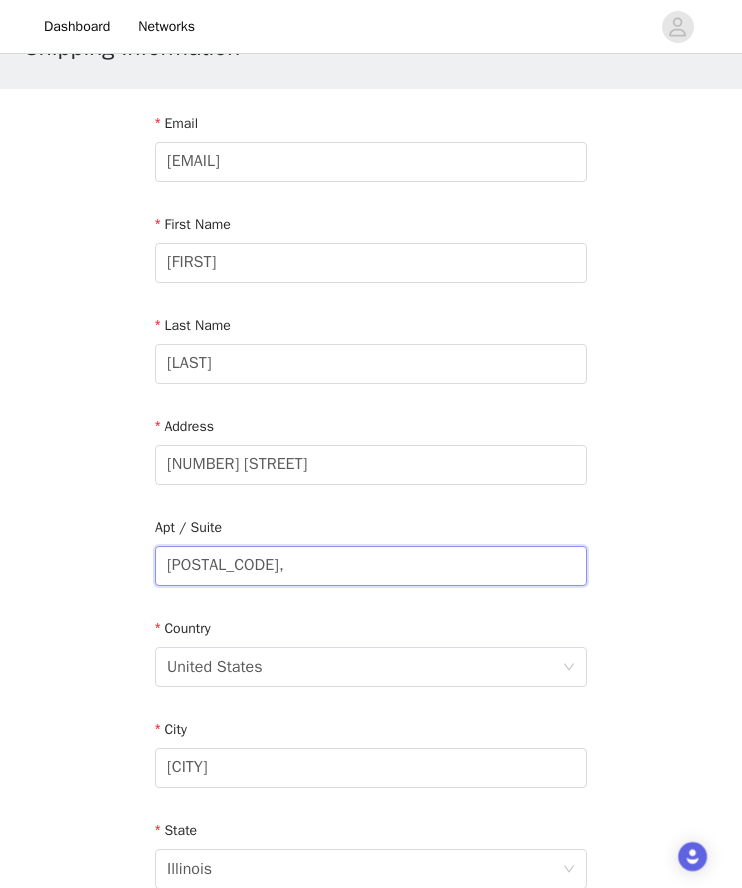 click on "[POSTAL_CODE]," at bounding box center (371, 566) 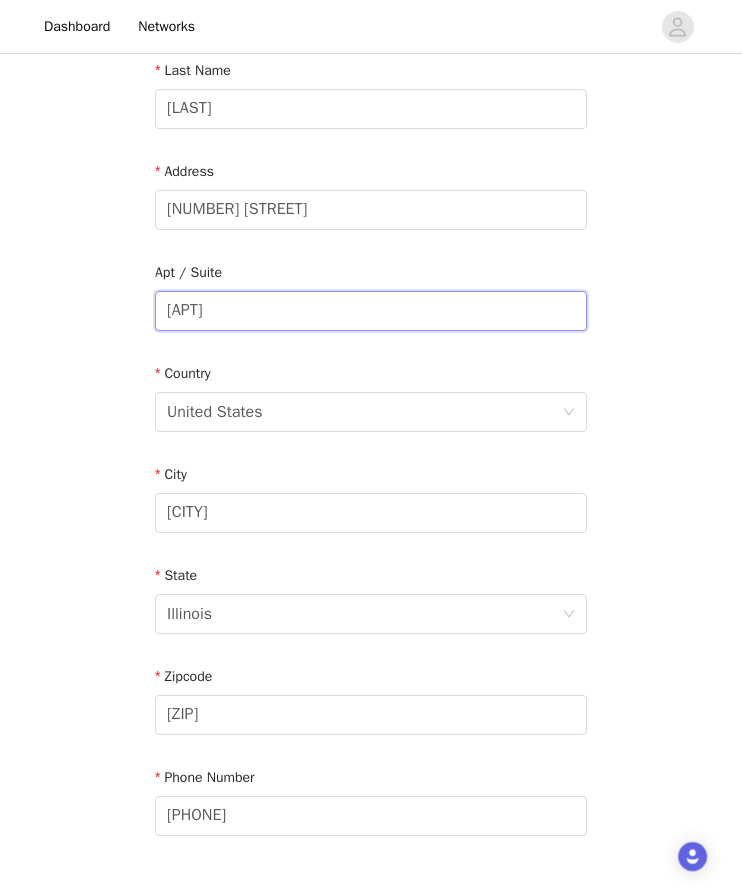 scroll, scrollTop: 329, scrollLeft: 0, axis: vertical 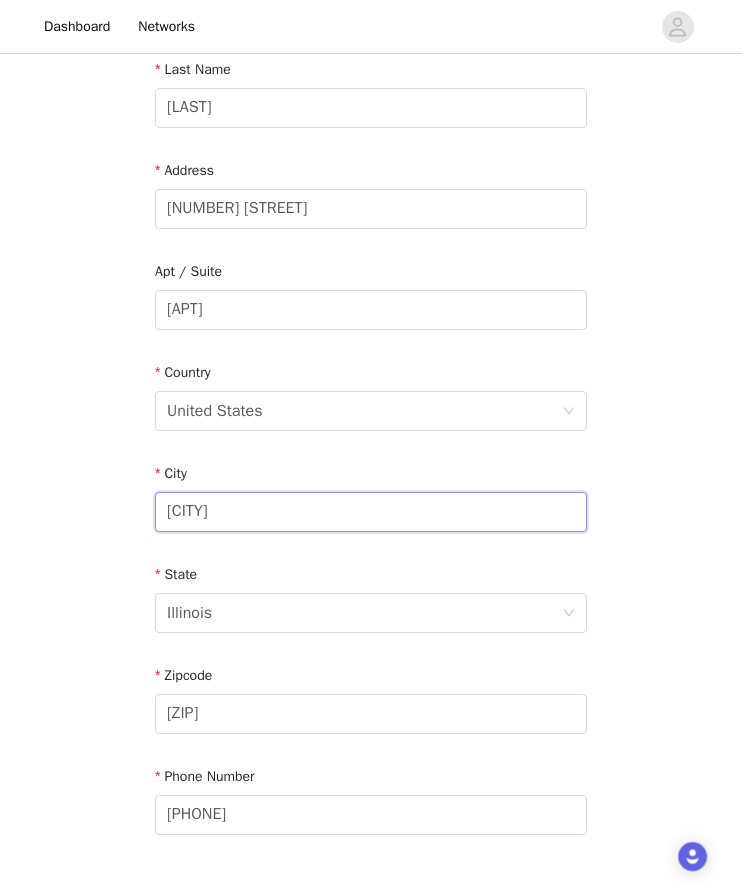 click on "[CITY]" at bounding box center [371, 512] 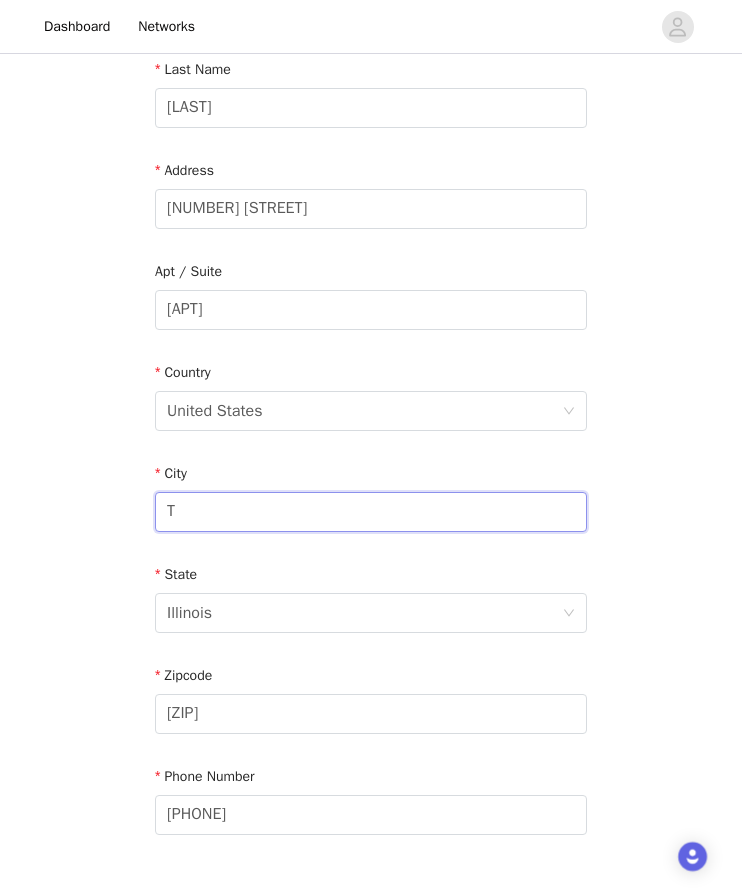 type on "Tuscaloosa" 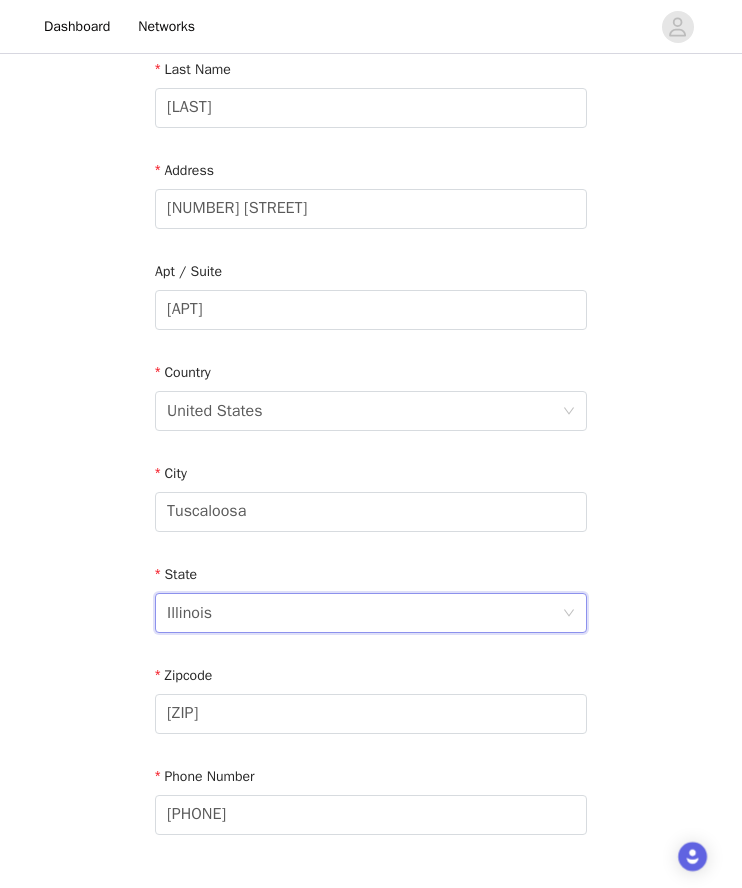 click on "Illinois" at bounding box center (364, 613) 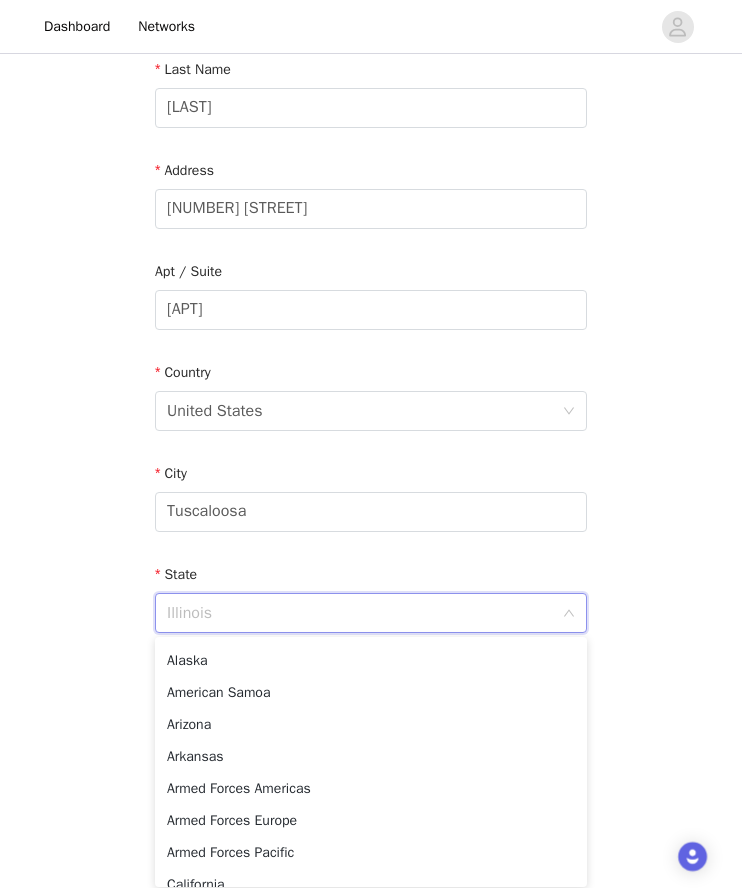 scroll, scrollTop: 0, scrollLeft: 0, axis: both 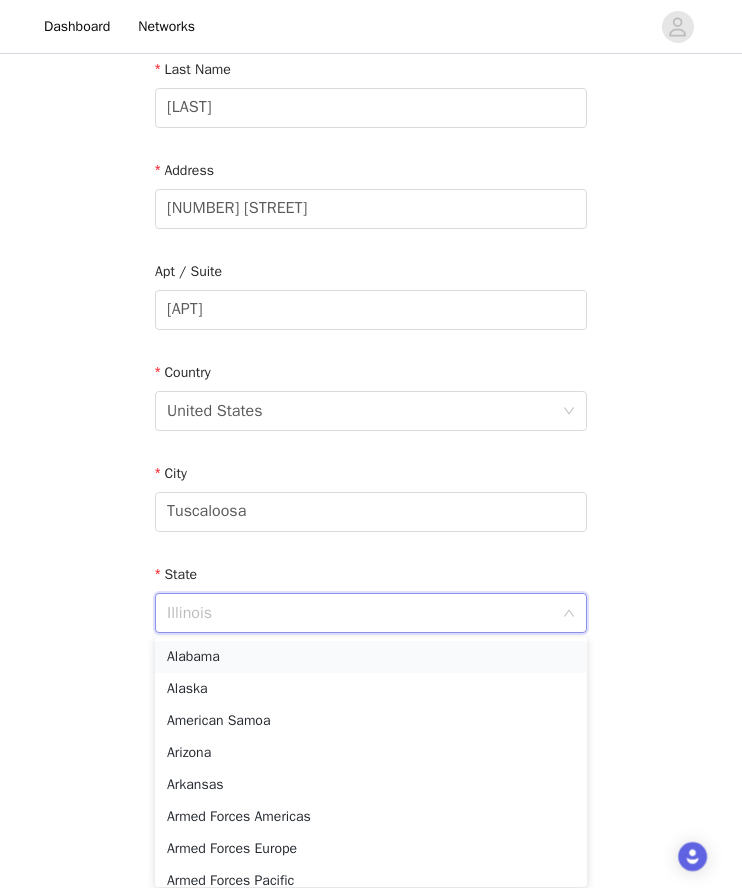 click on "Alabama" at bounding box center (371, 657) 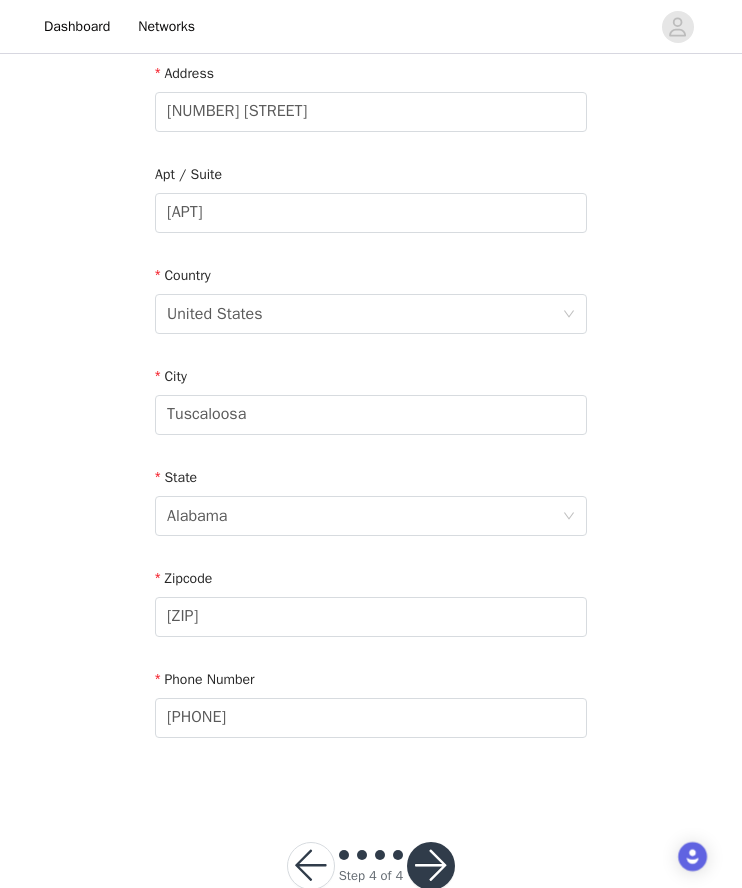 scroll, scrollTop: 475, scrollLeft: 0, axis: vertical 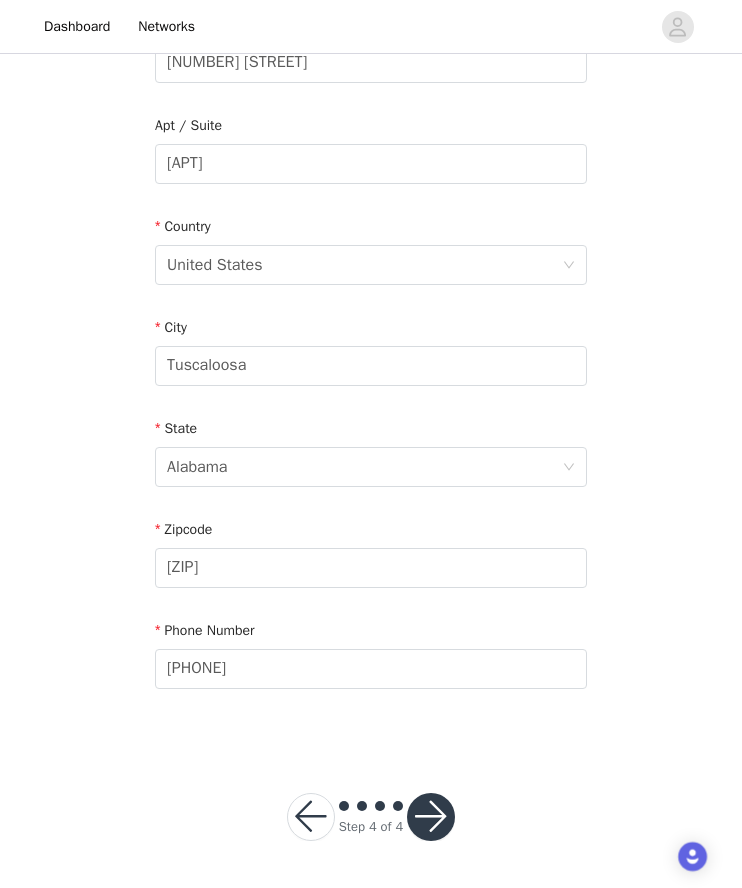 click on "Zipcode" at bounding box center (371, 533) 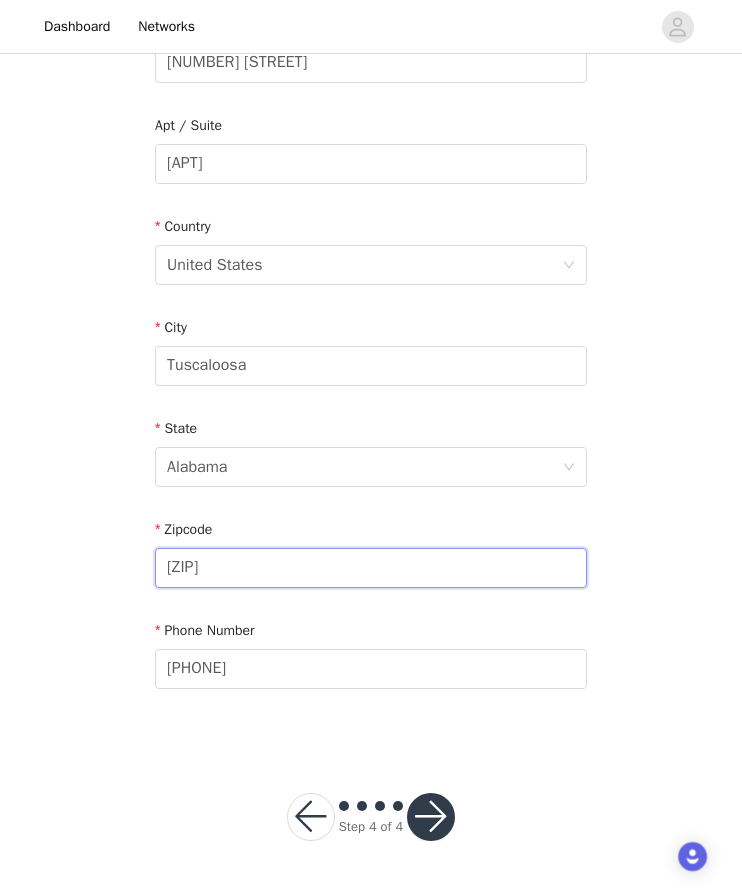 drag, startPoint x: 232, startPoint y: 560, endPoint x: 125, endPoint y: 553, distance: 107.22873 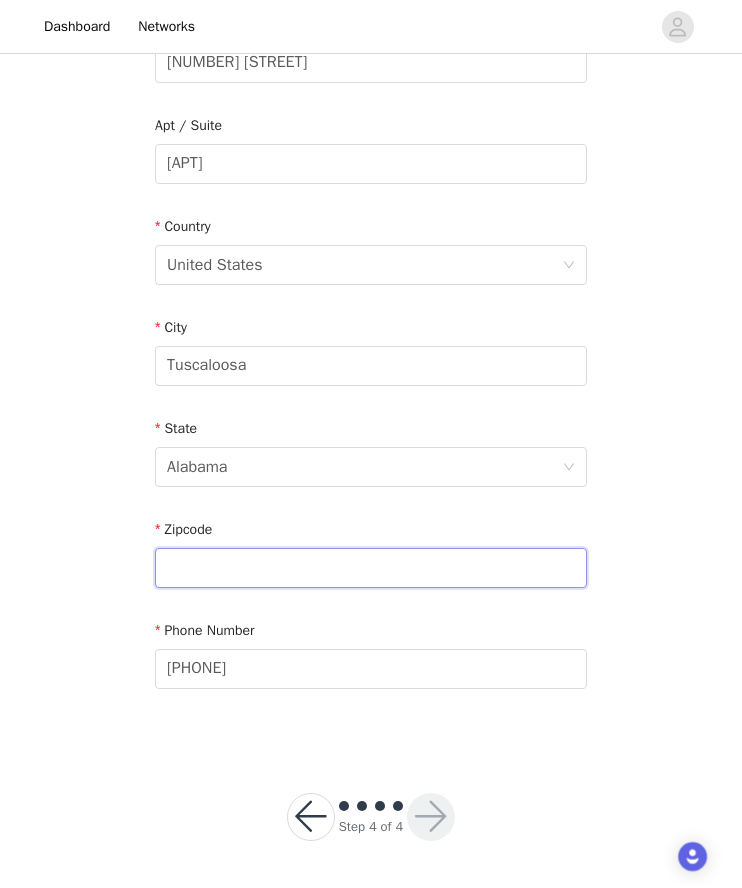 click at bounding box center [371, 568] 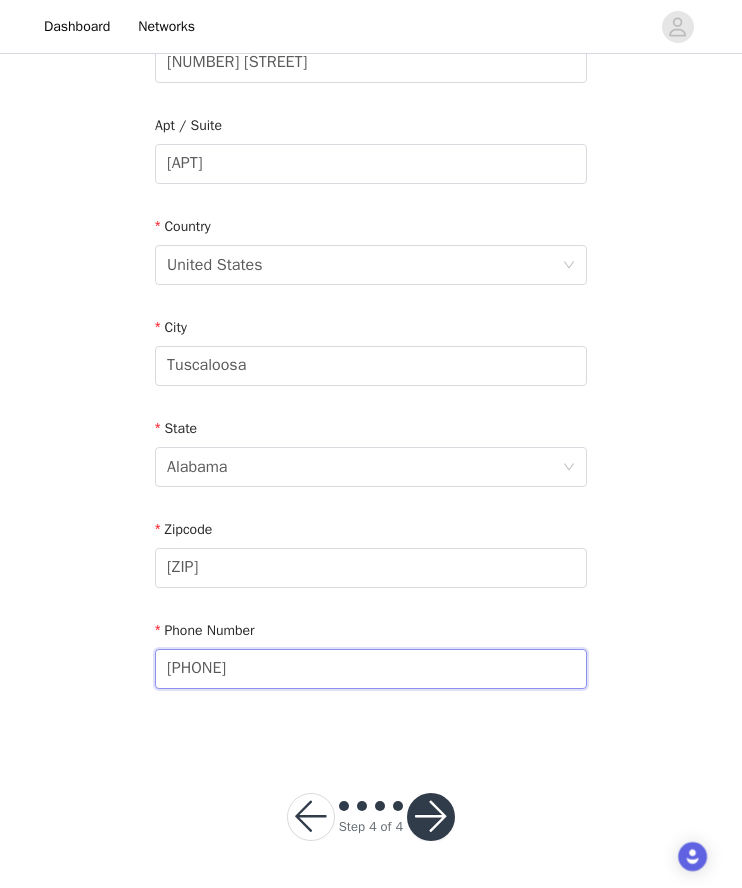 click on "[PHONE]" at bounding box center (371, 669) 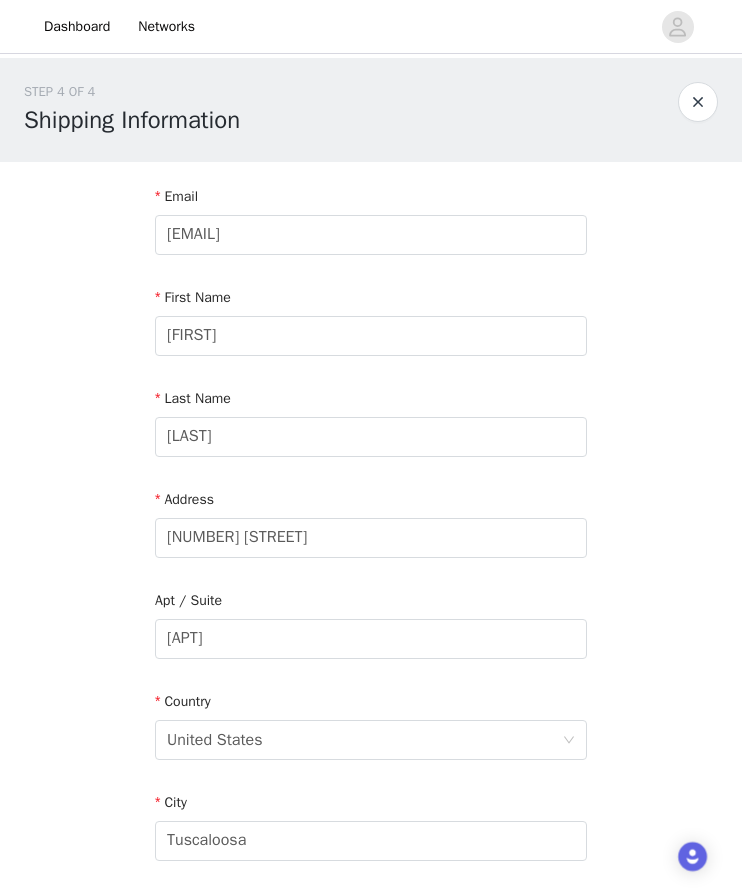scroll, scrollTop: 475, scrollLeft: 0, axis: vertical 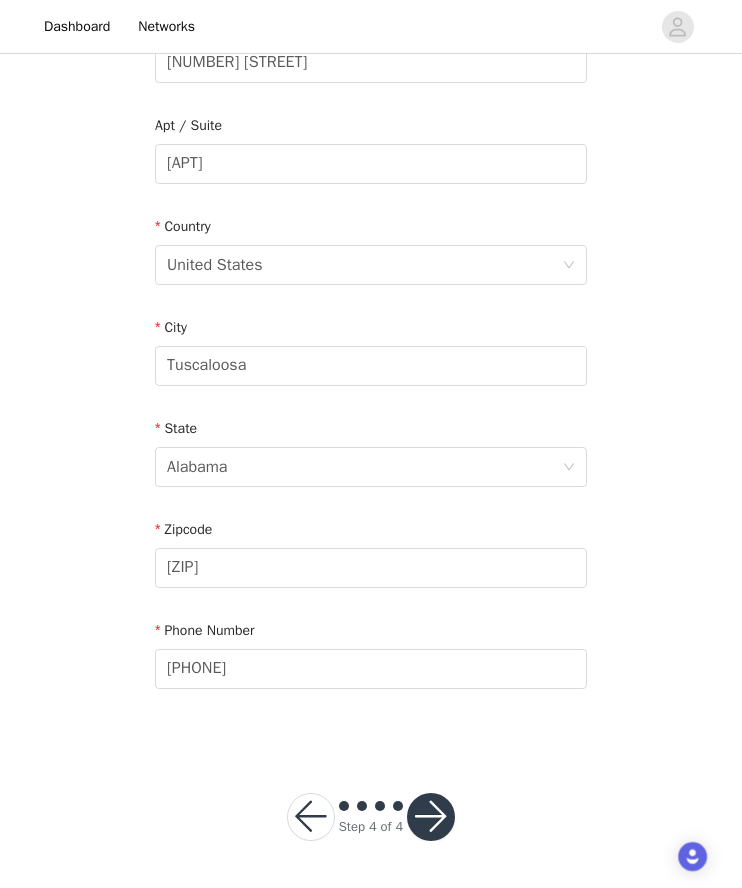 click at bounding box center [431, 817] 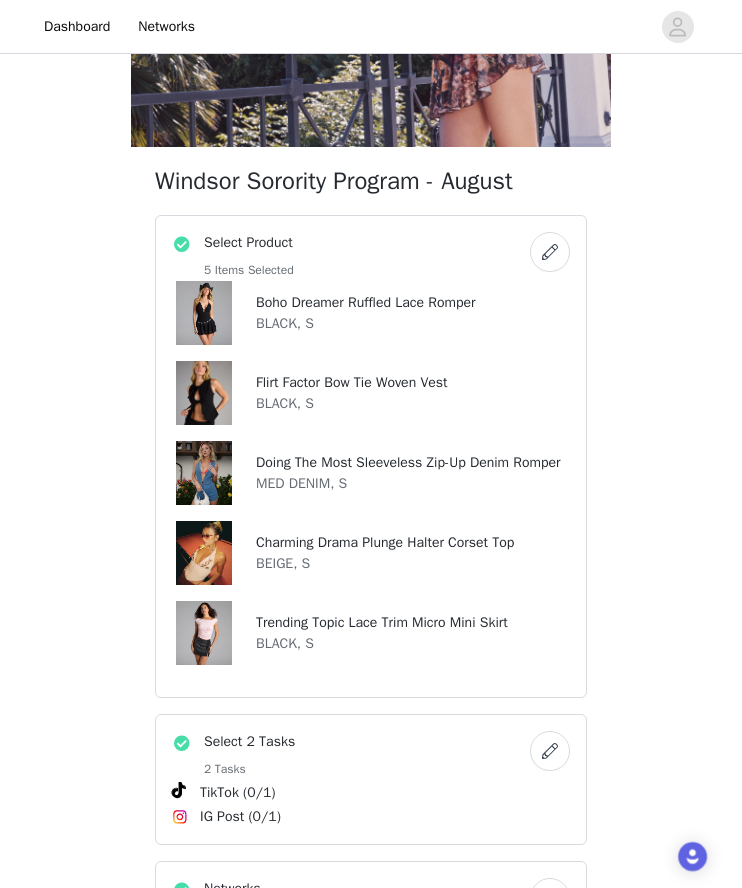 scroll, scrollTop: 723, scrollLeft: 0, axis: vertical 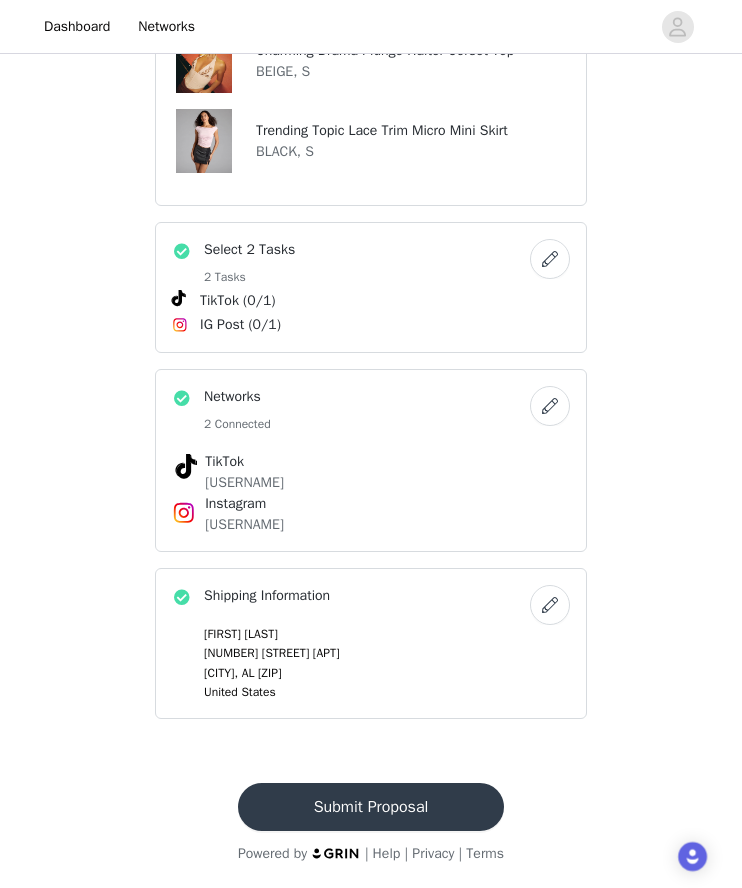 click on "Submit Proposal" at bounding box center (371, 807) 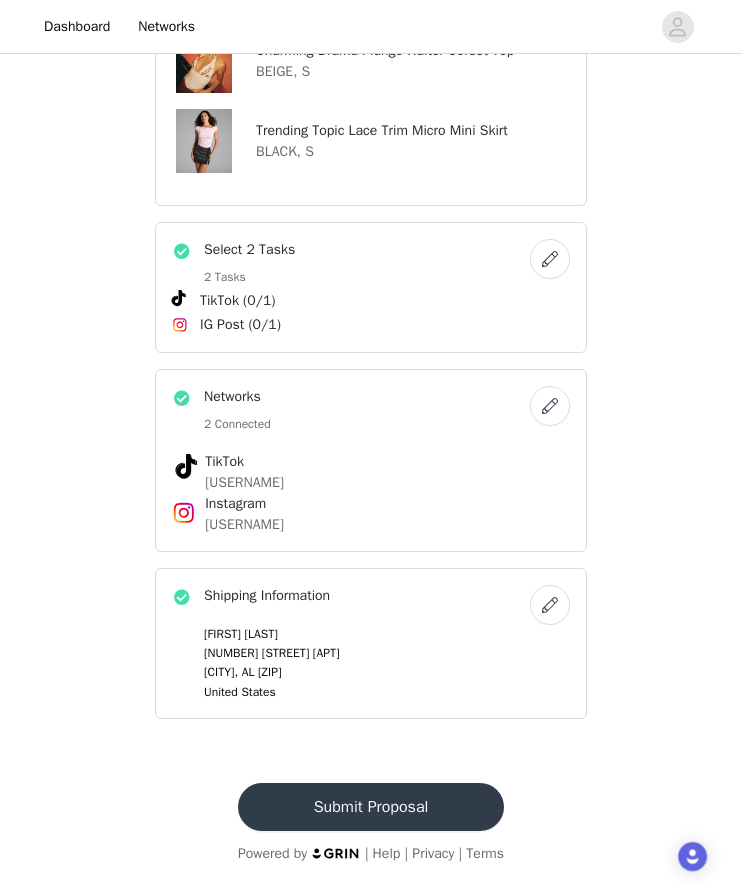scroll, scrollTop: 0, scrollLeft: 0, axis: both 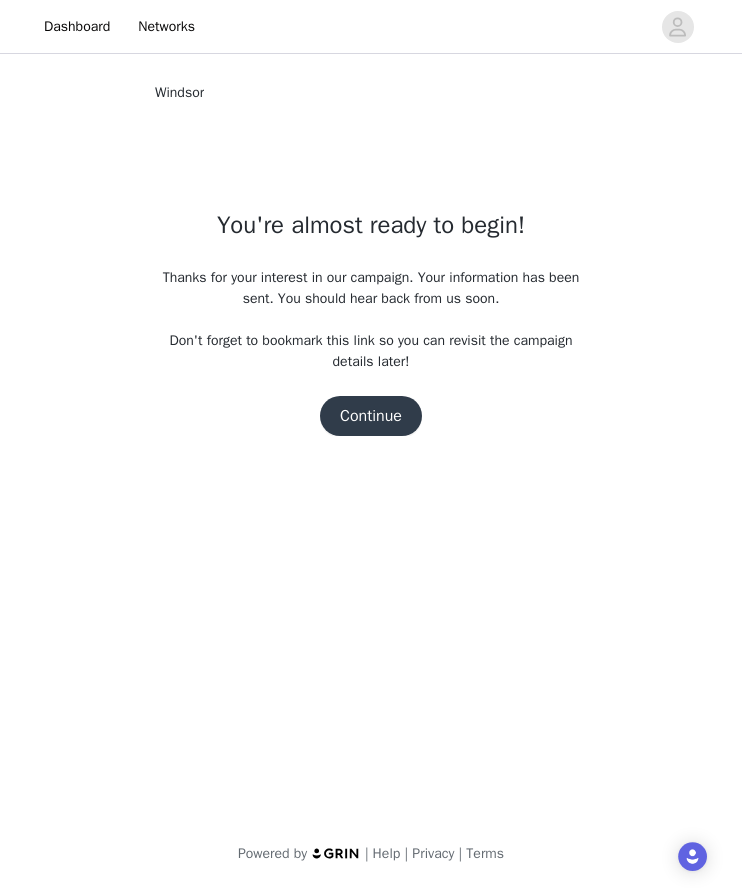 click on "Continue" at bounding box center (371, 416) 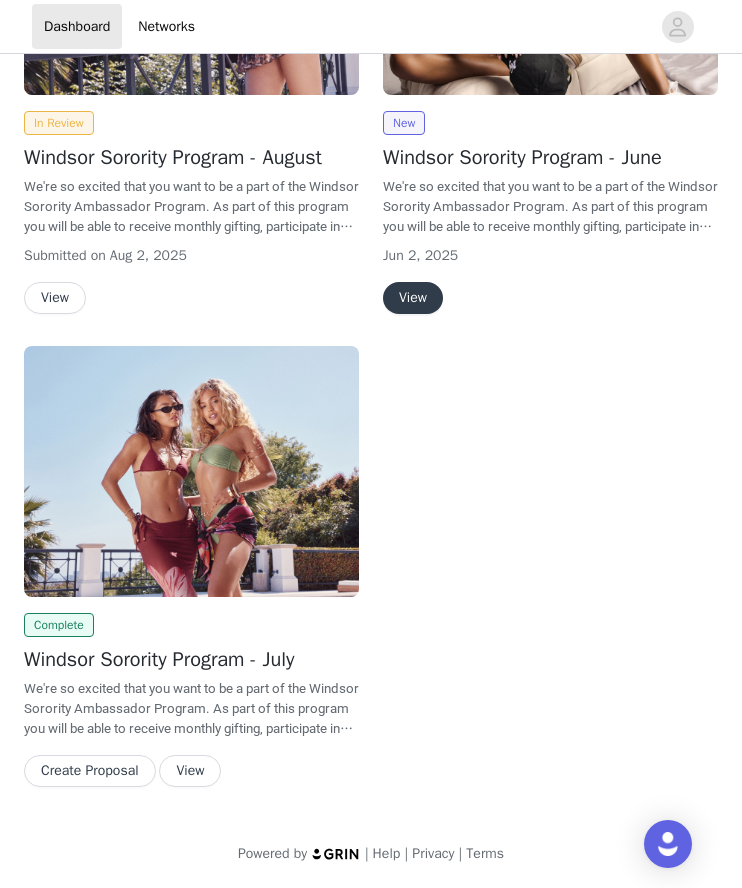 scroll, scrollTop: 0, scrollLeft: 0, axis: both 